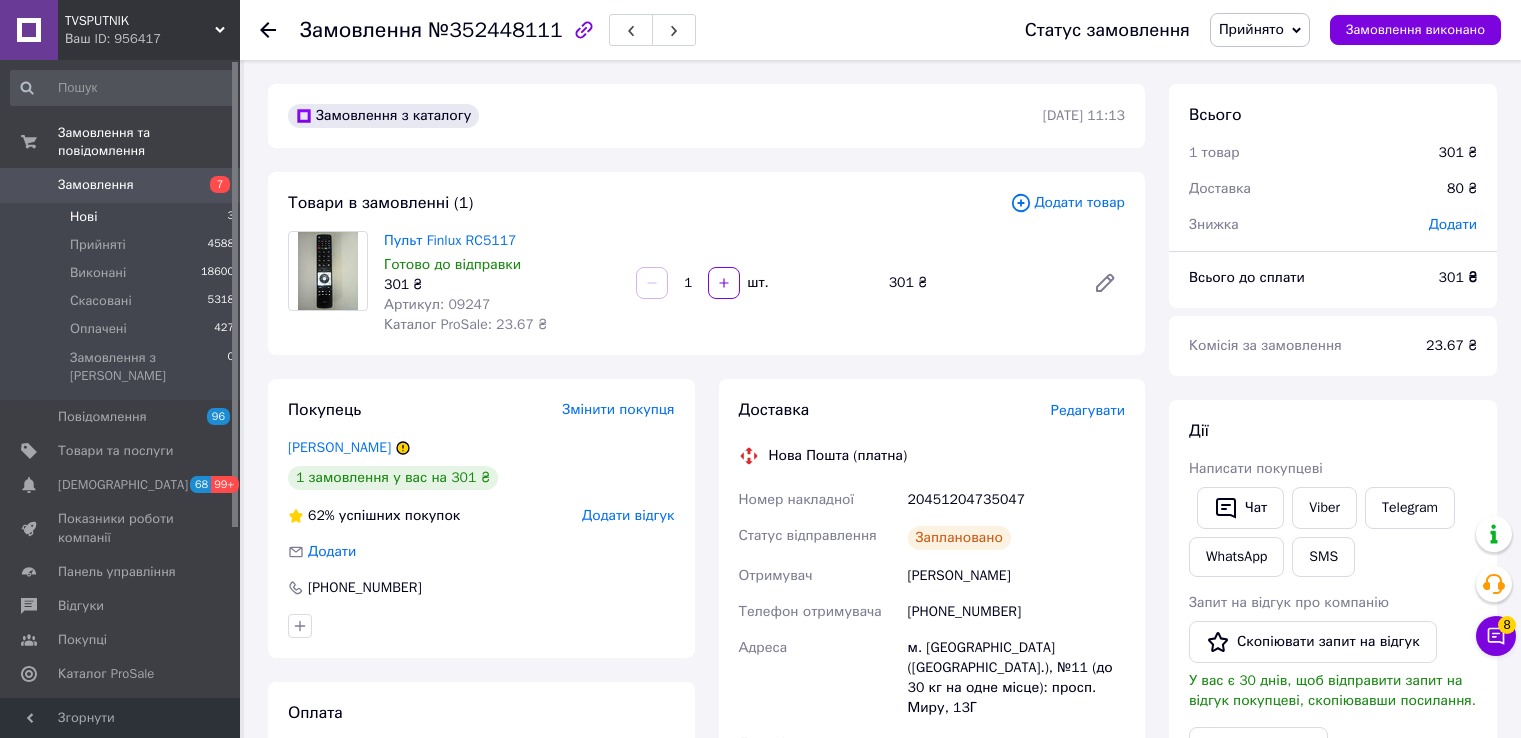 scroll, scrollTop: 0, scrollLeft: 0, axis: both 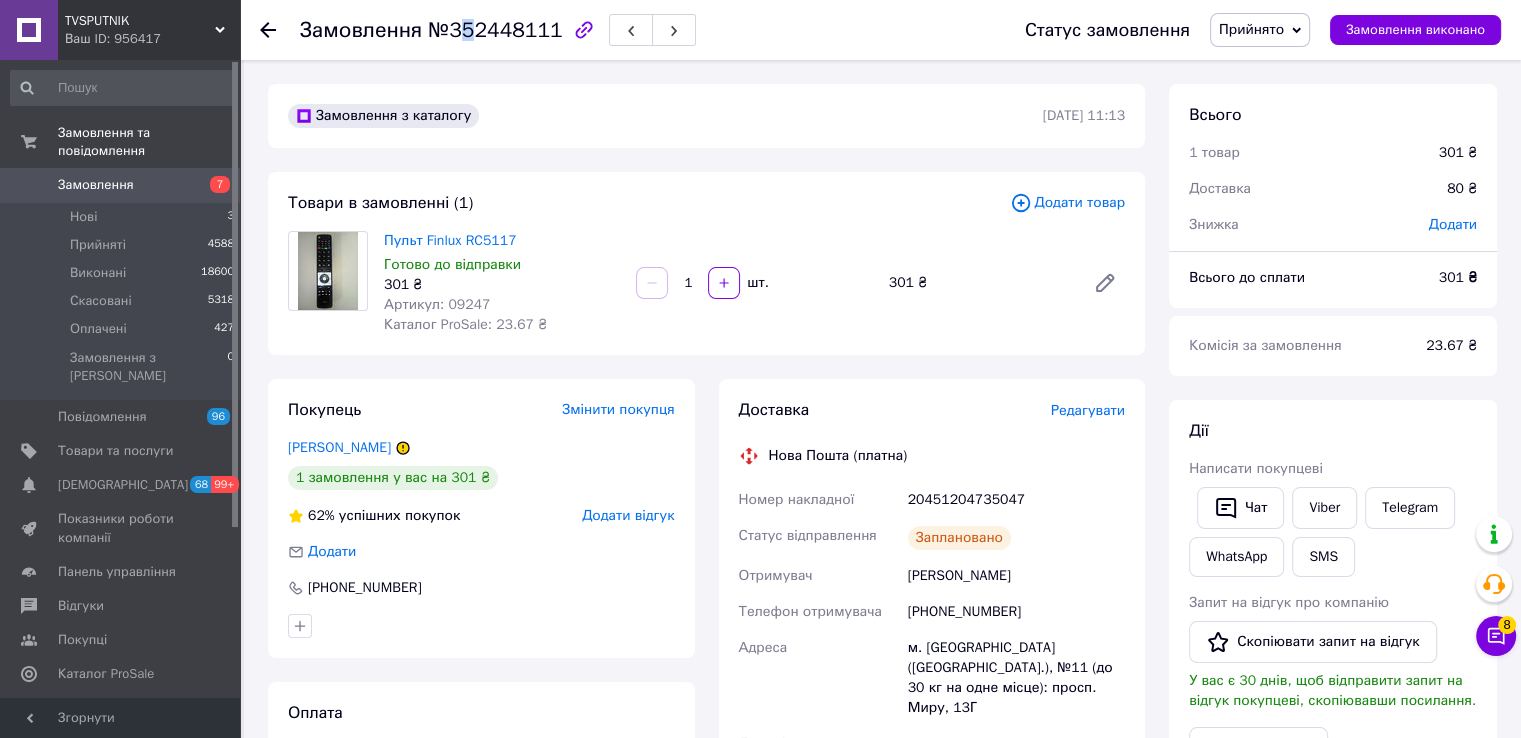 drag, startPoint x: 466, startPoint y: 38, endPoint x: 449, endPoint y: 45, distance: 18.384777 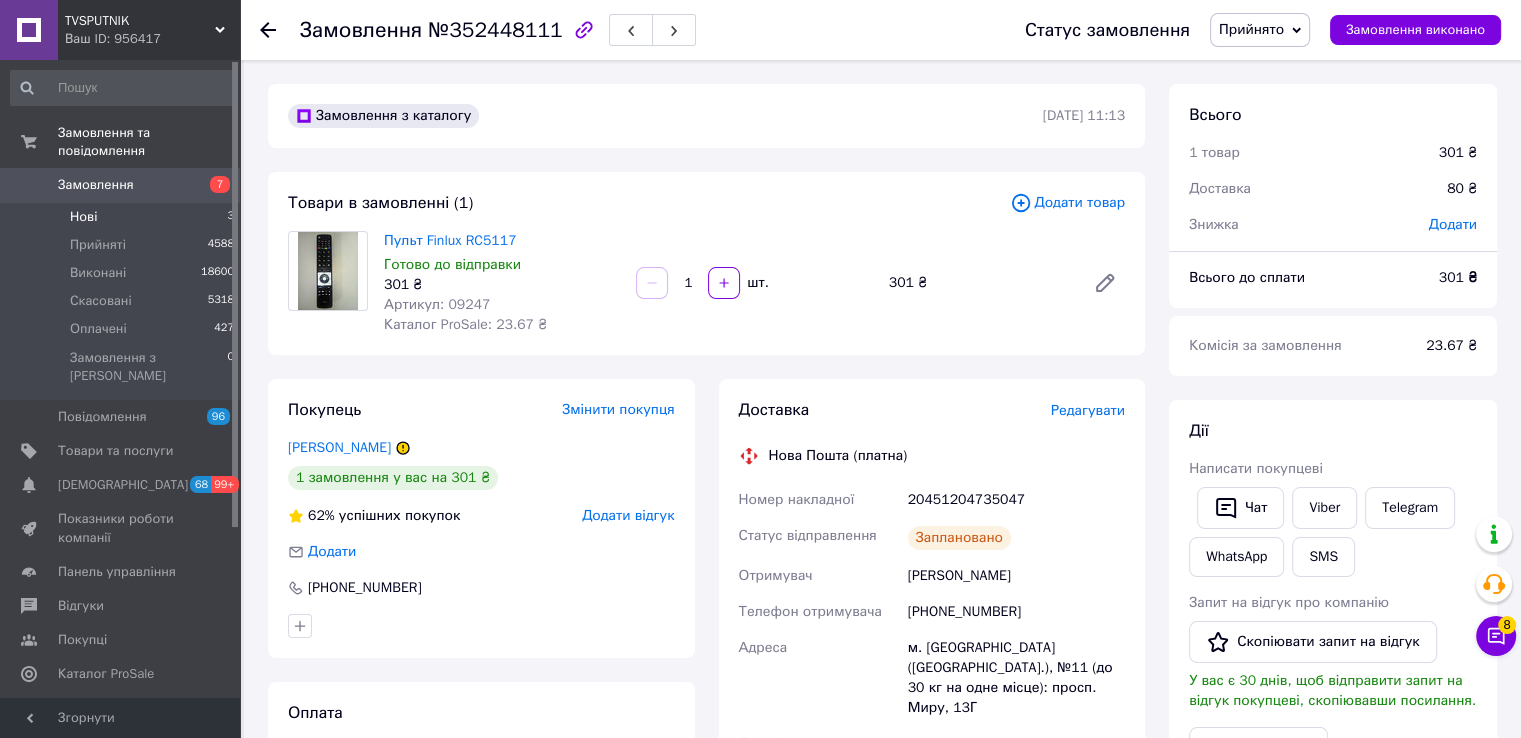 click on "Нові 3" at bounding box center (123, 217) 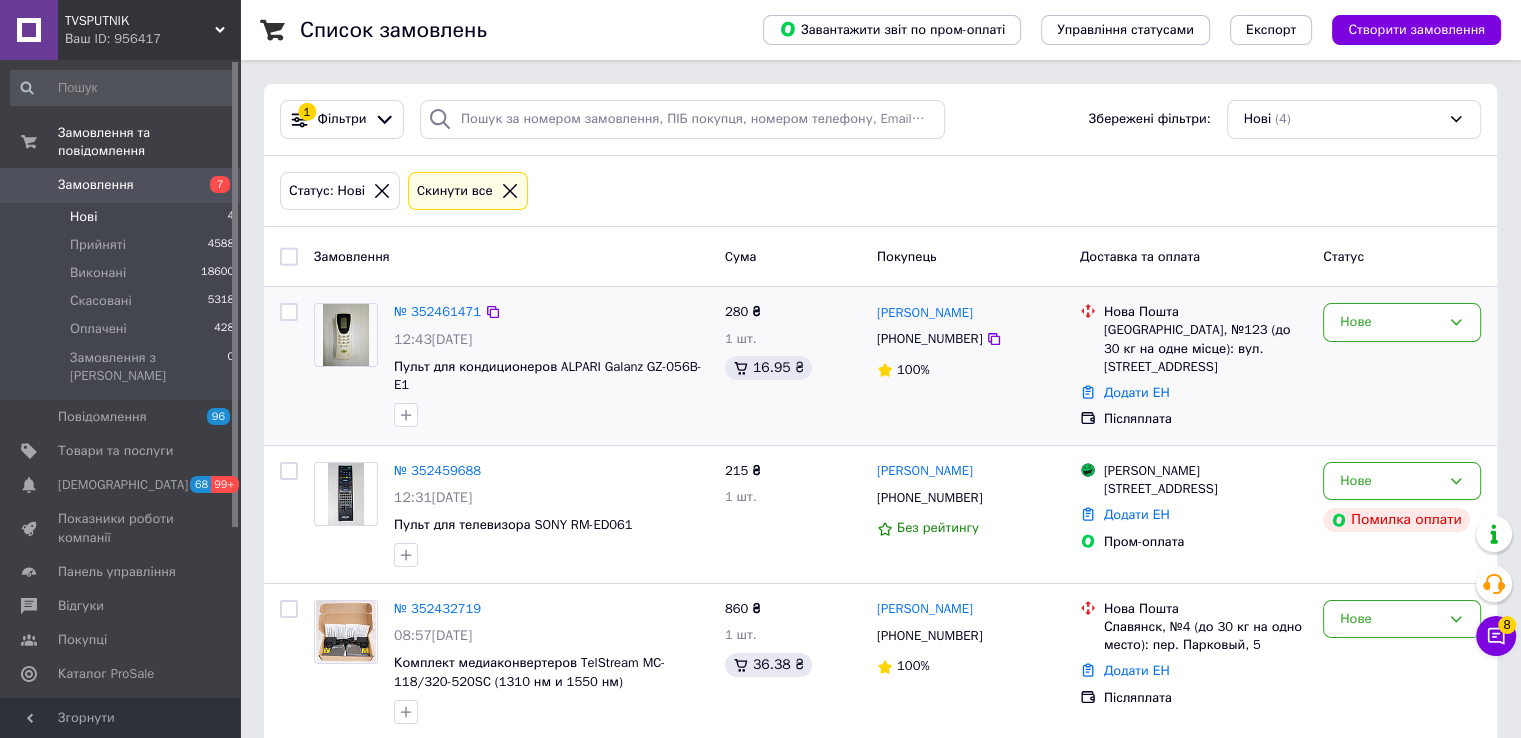 click on "Нове" at bounding box center [1402, 366] 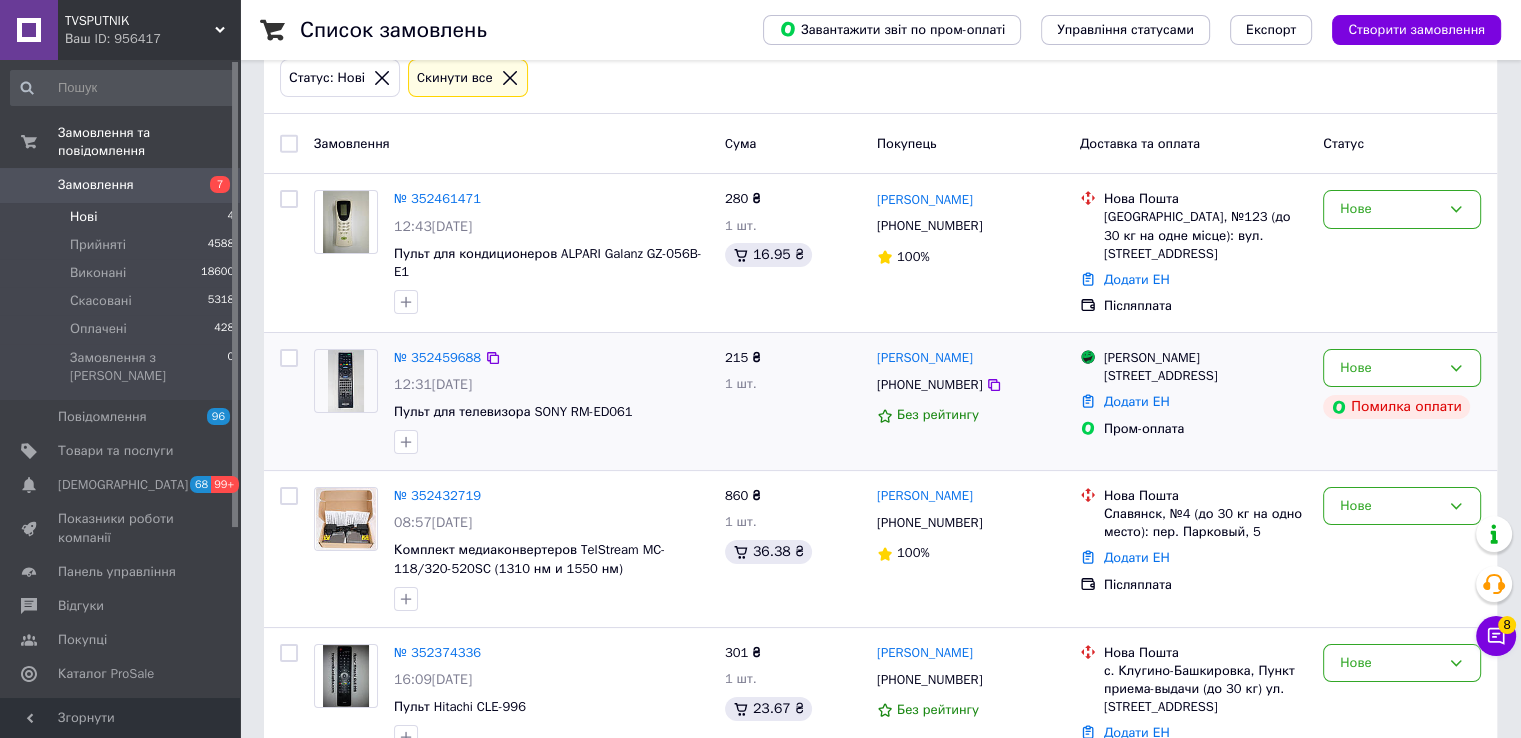 scroll, scrollTop: 182, scrollLeft: 0, axis: vertical 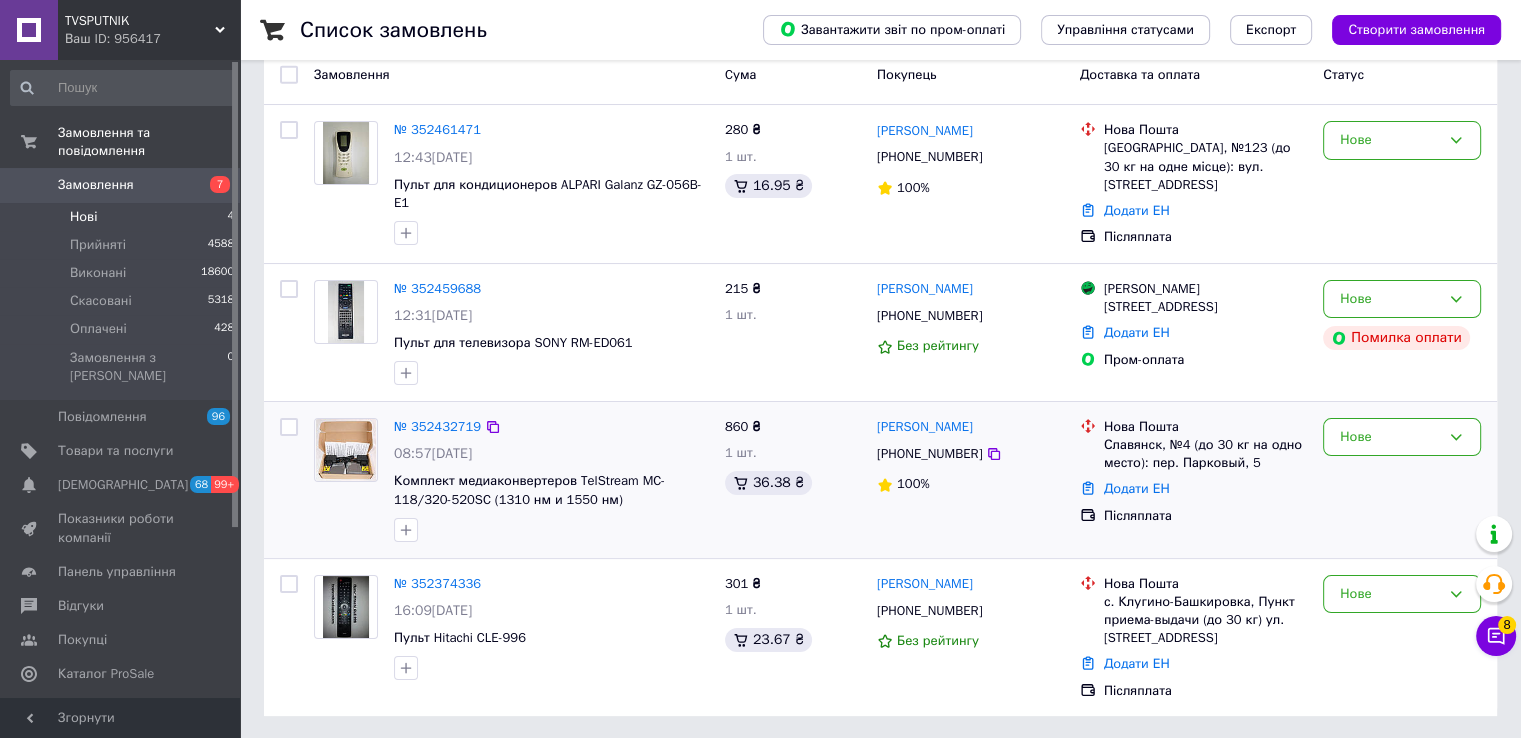 click on "№ 352432719" at bounding box center (437, 427) 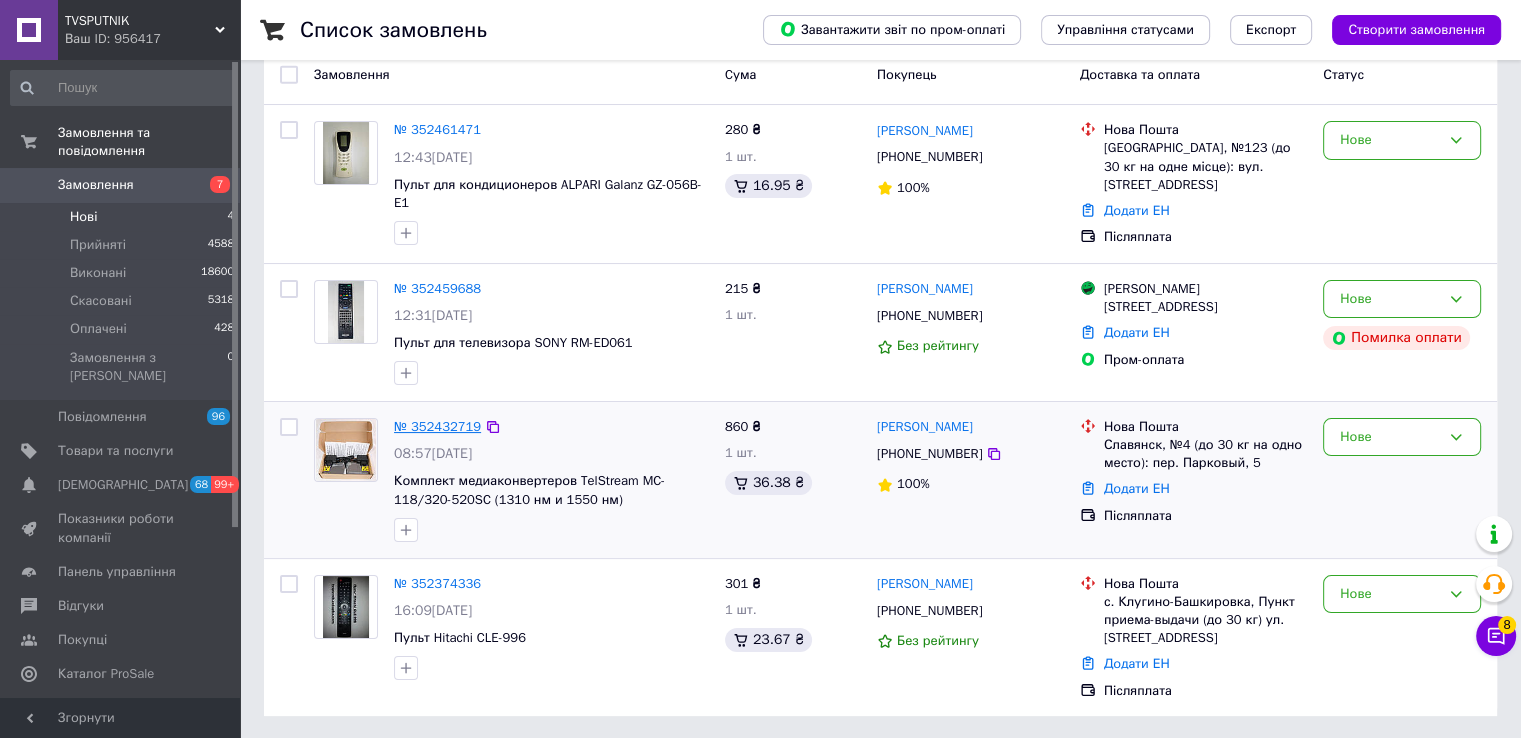 click on "№ 352432719" at bounding box center [437, 426] 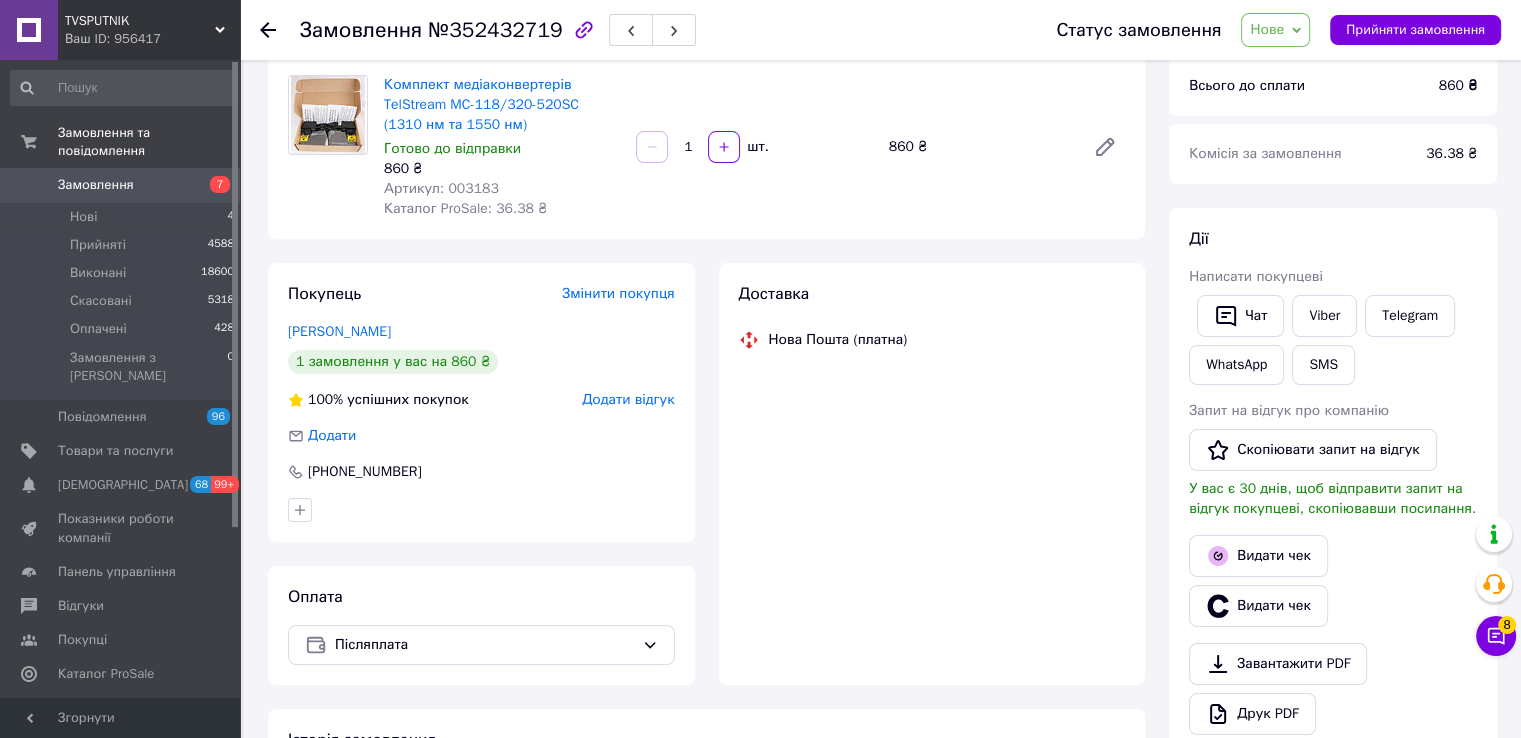 scroll, scrollTop: 182, scrollLeft: 0, axis: vertical 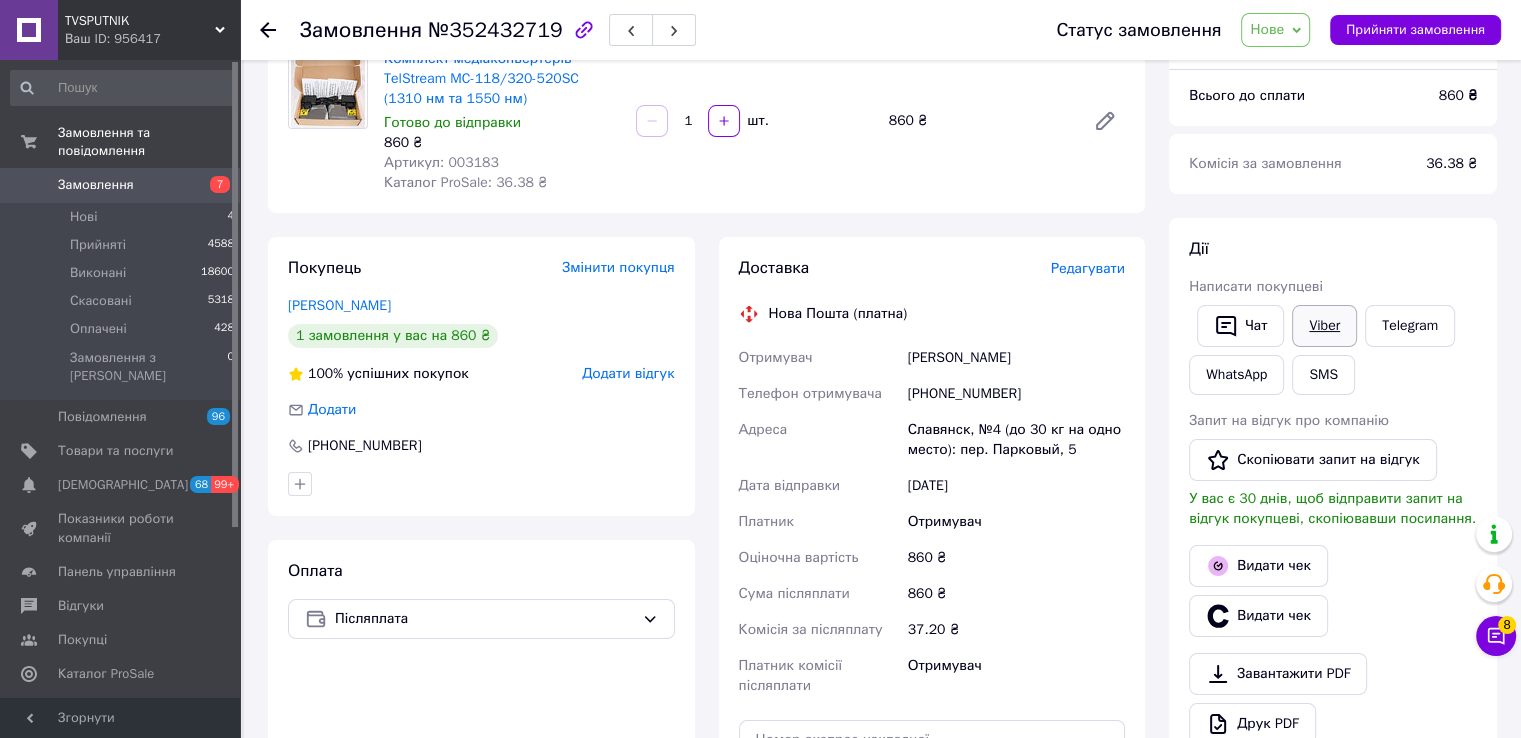 click on "Написати покупцеві" at bounding box center (1256, 286) 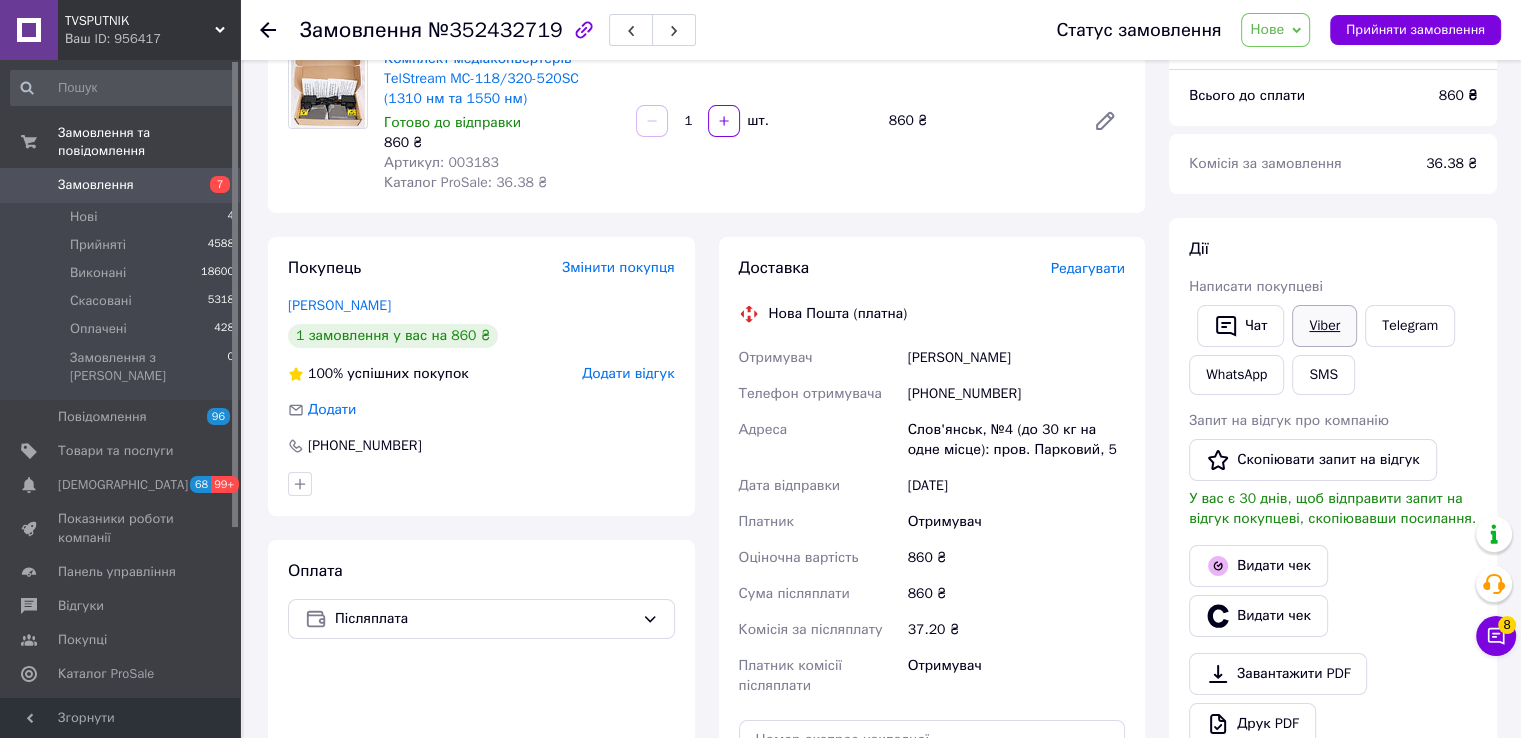 click on "Viber" at bounding box center (1324, 326) 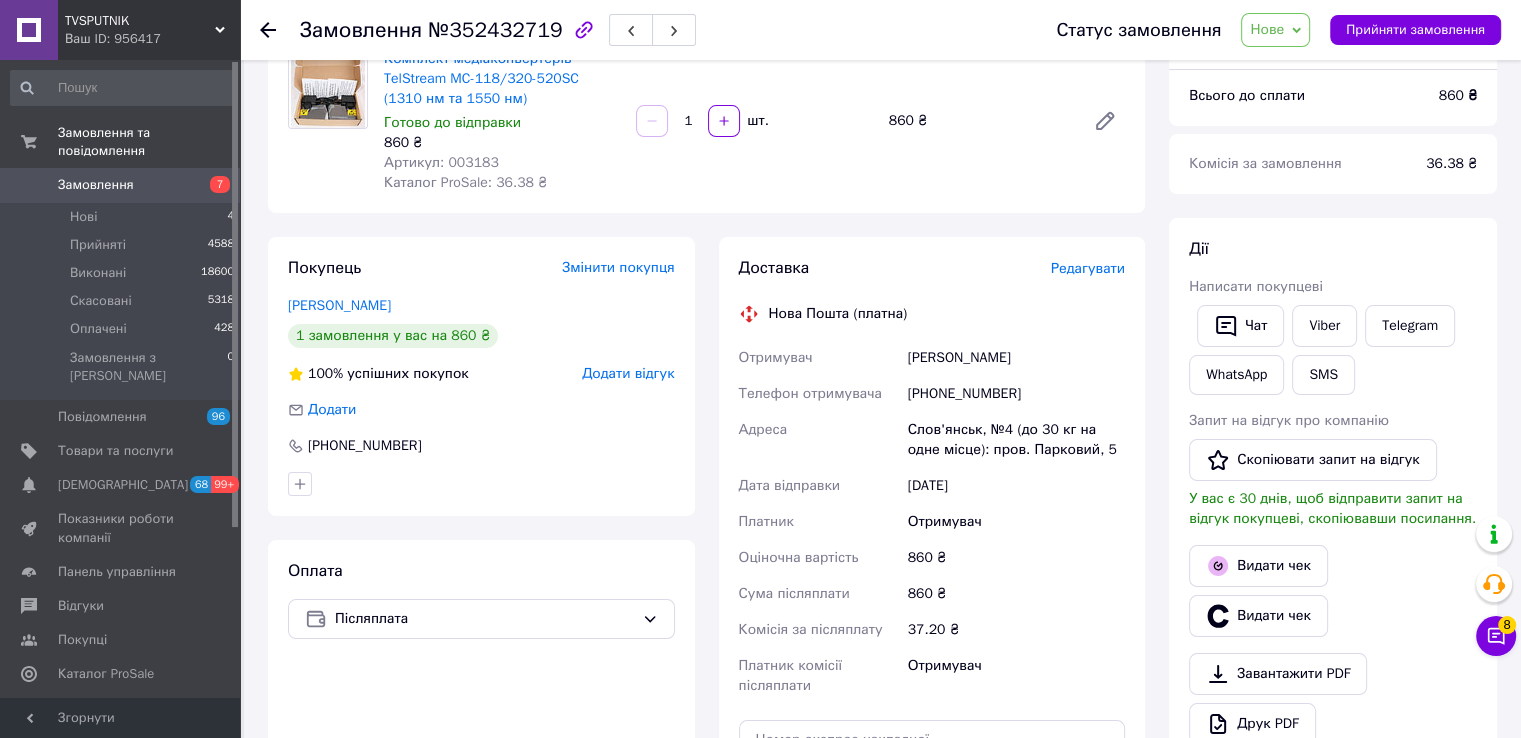 drag, startPoint x: 1430, startPoint y: 197, endPoint x: 1221, endPoint y: 210, distance: 209.40392 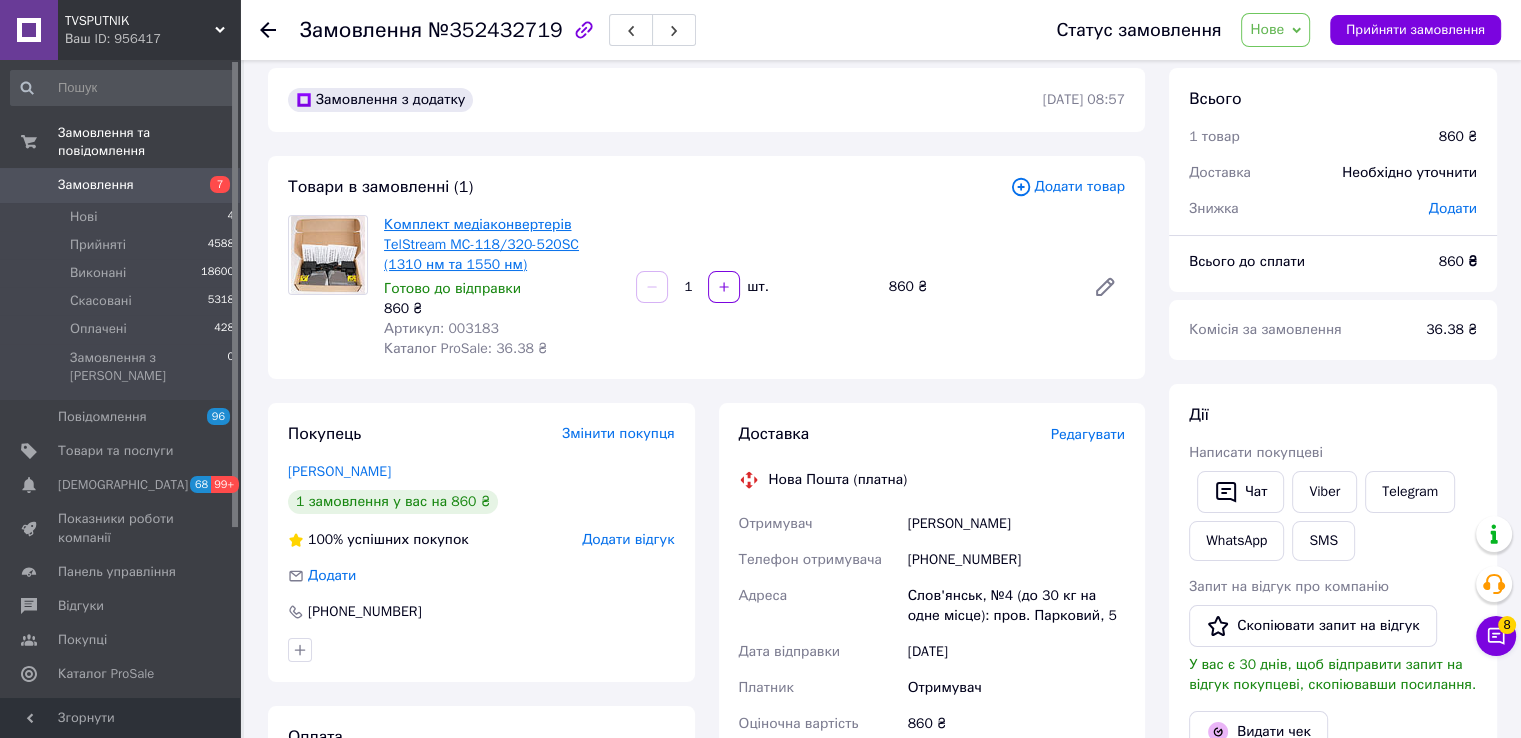 scroll, scrollTop: 0, scrollLeft: 0, axis: both 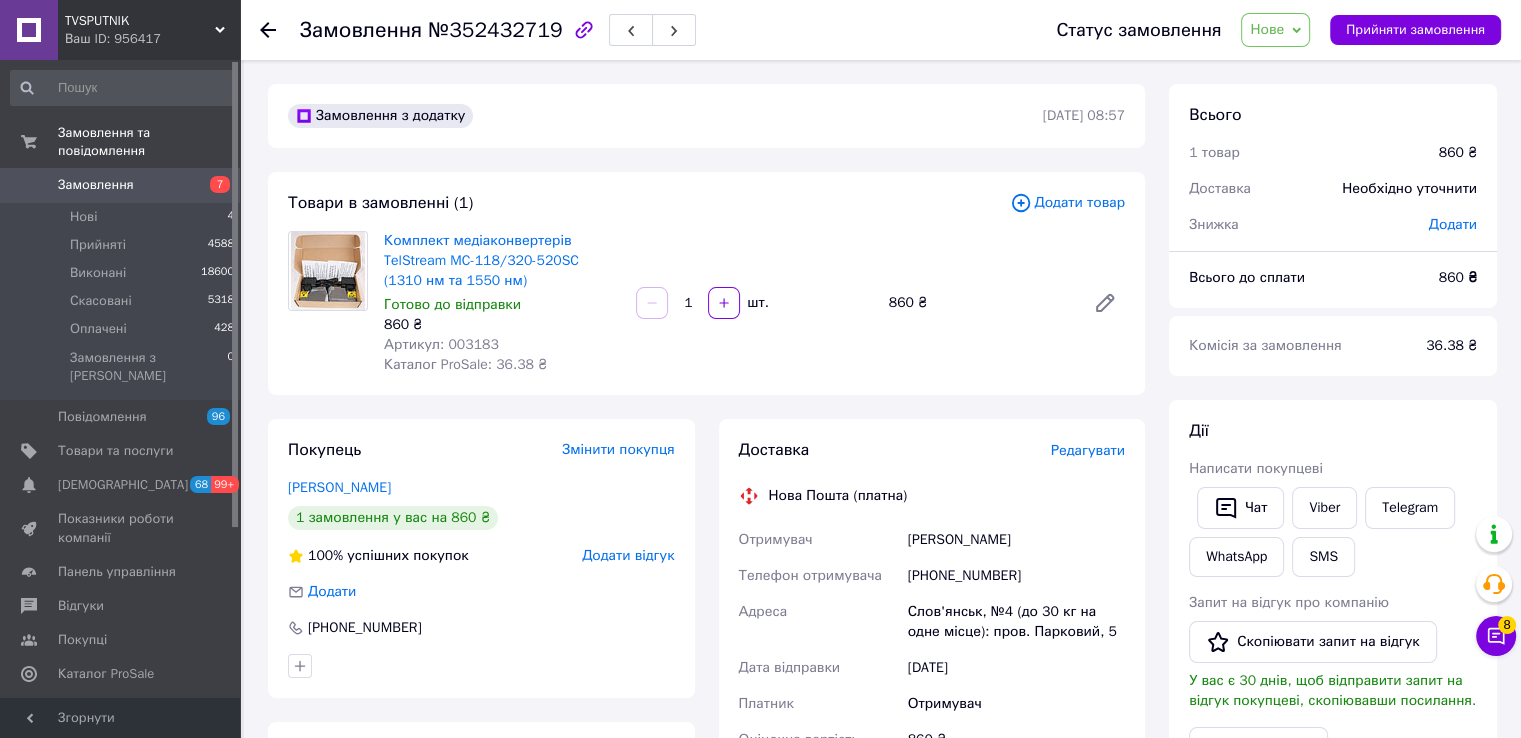 click on "Комплект медіаконвертерів TelStream MC-118/320-520SC (1310 нм та 1550 нм) Готово до відправки 860 ₴ Артикул: 003183 Каталог ProSale: 36.38 ₴  1   шт. 860 ₴" at bounding box center (754, 303) 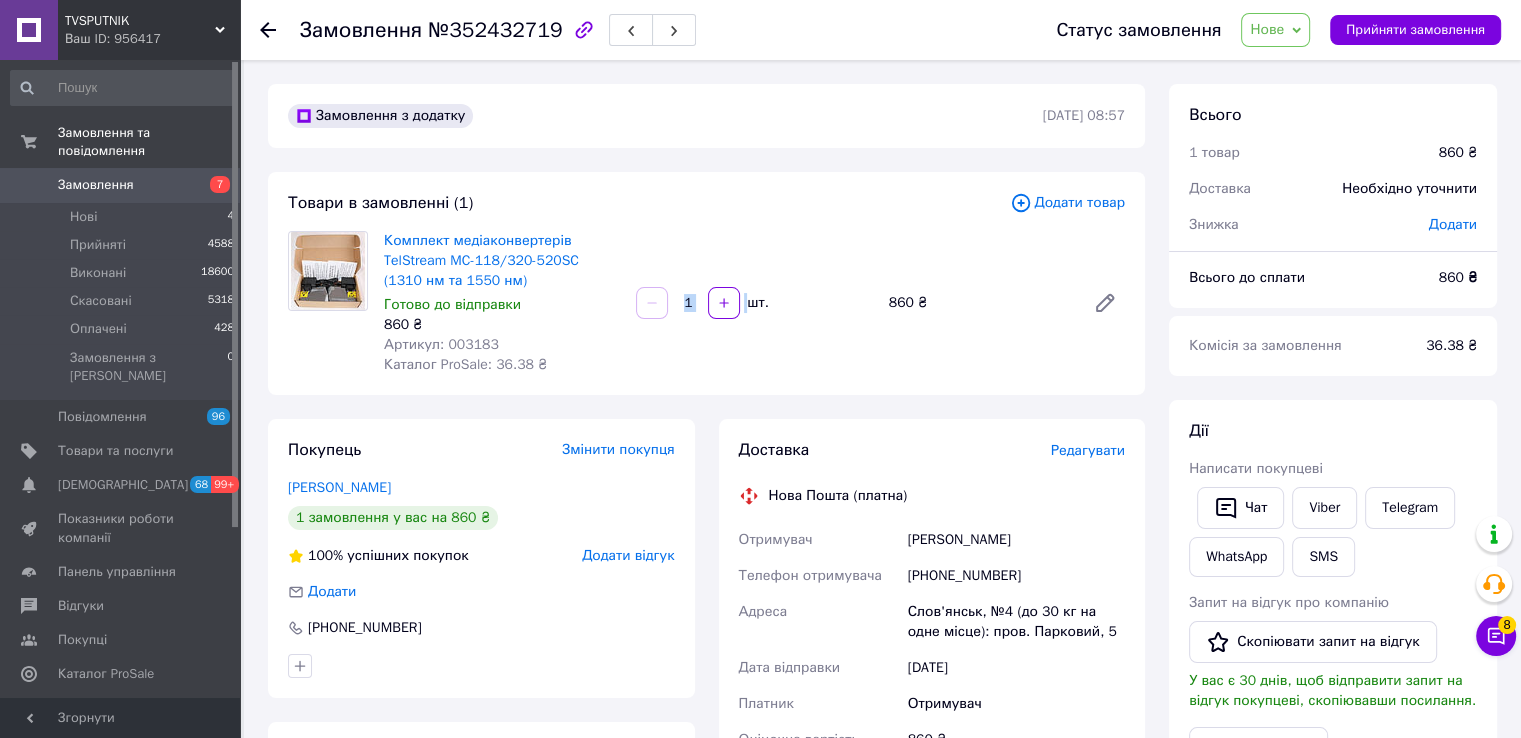 click on "Комплект медіаконвертерів TelStream MC-118/320-520SC (1310 нм та 1550 нм) Готово до відправки 860 ₴ Артикул: 003183 Каталог ProSale: 36.38 ₴  1   шт. 860 ₴" at bounding box center (754, 303) 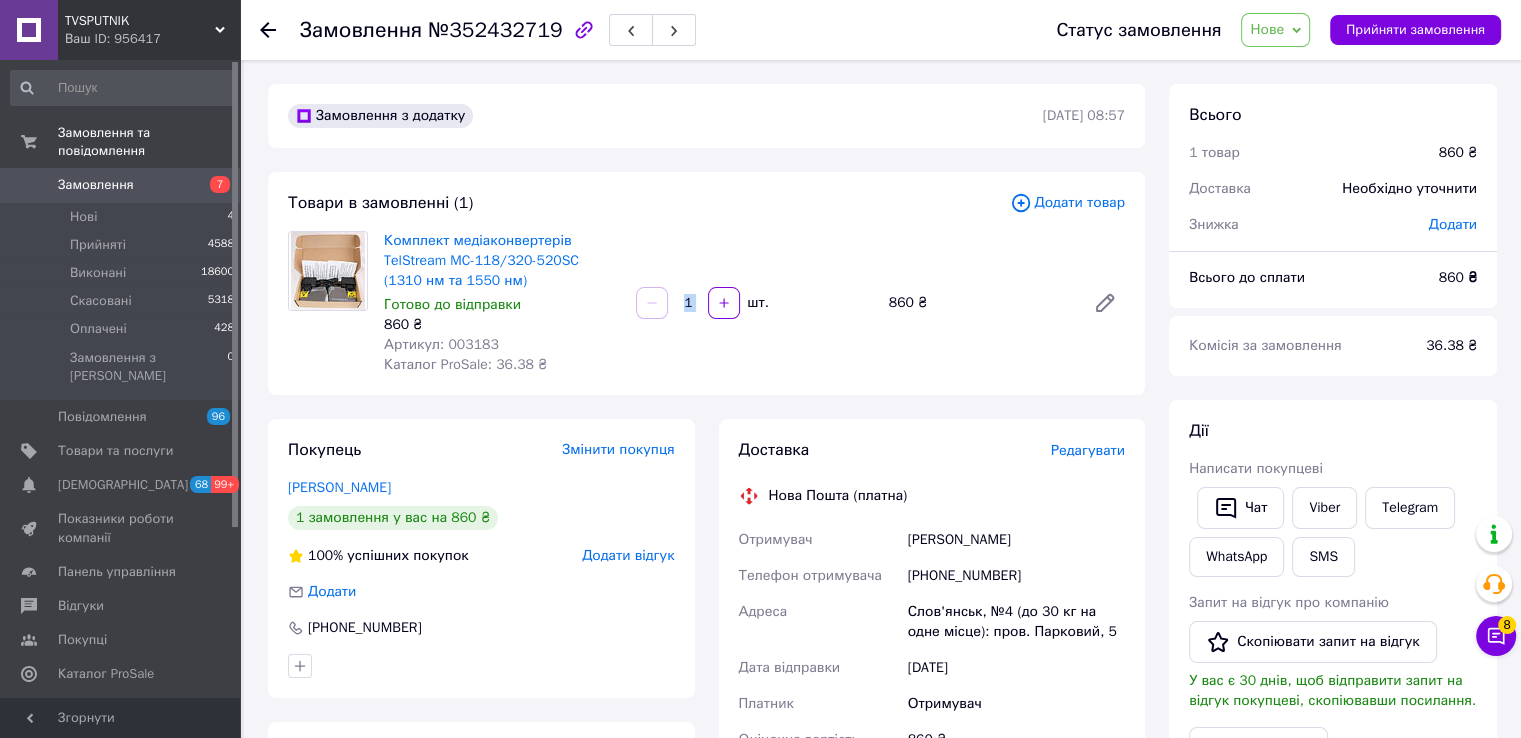 click on "Комплект медіаконвертерів TelStream MC-118/320-520SC (1310 нм та 1550 нм) Готово до відправки 860 ₴ Артикул: 003183 Каталог ProSale: 36.38 ₴  1   шт. 860 ₴" at bounding box center [754, 303] 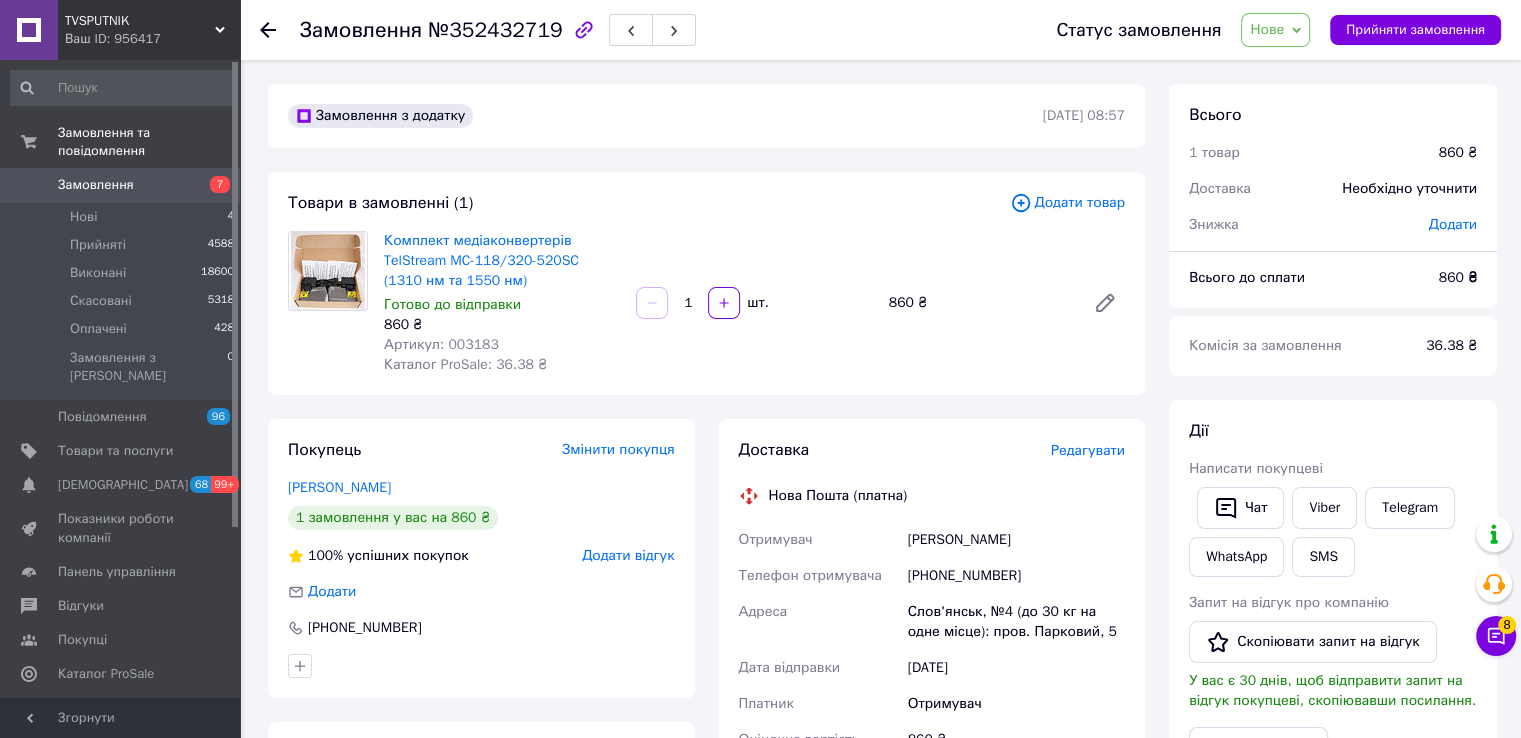 click on "Комплект медіаконвертерів TelStream MC-118/320-520SC (1310 нм та 1550 нм) Готово до відправки 860 ₴ Артикул: 003183 Каталог ProSale: 36.38 ₴  1   шт. 860 ₴" at bounding box center (754, 303) 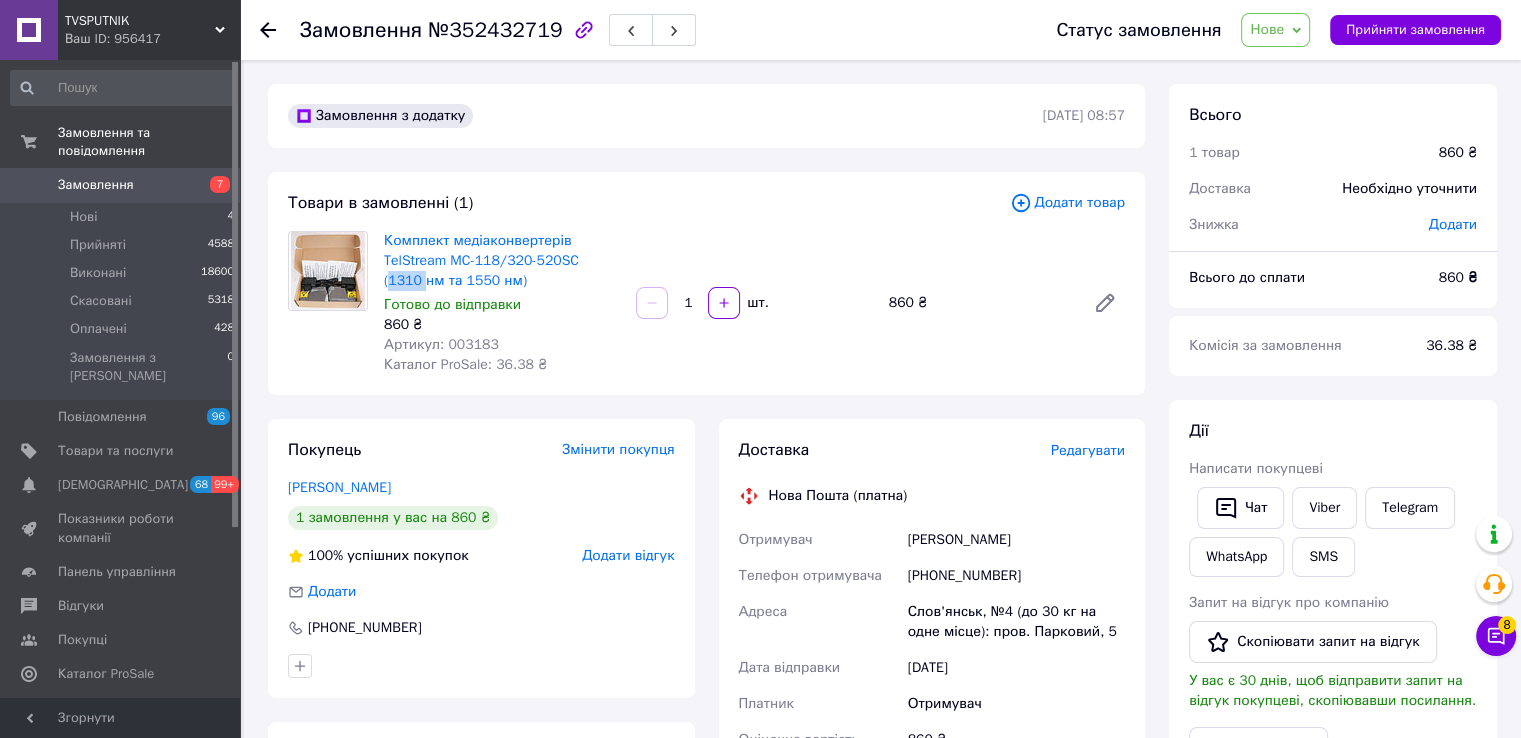 click on "Комплект медіаконвертерів TelStream MC-118/320-520SC (1310 нм та 1550 нм) Готово до відправки 860 ₴ Артикул: 003183 Каталог ProSale: 36.38 ₴  1   шт. 860 ₴" at bounding box center [754, 303] 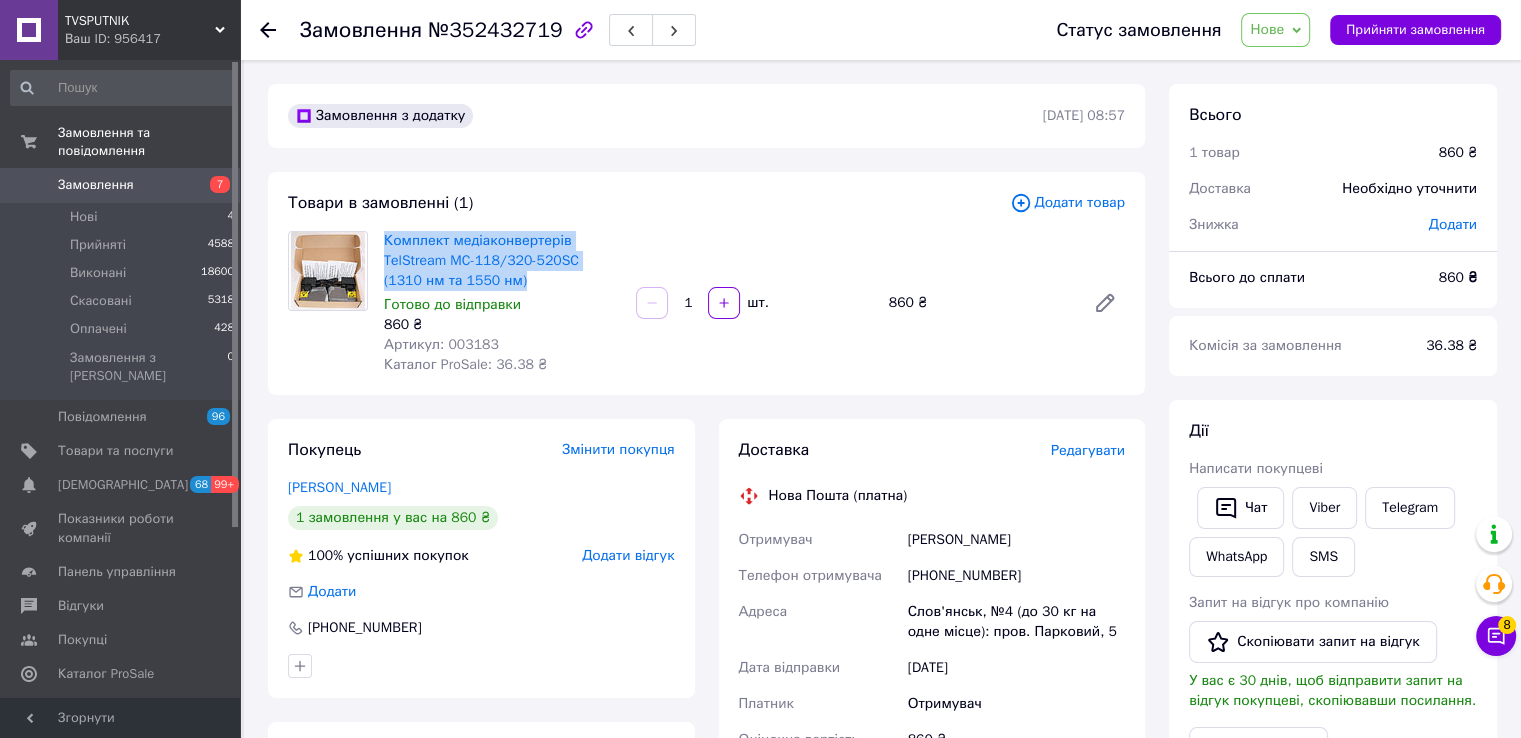 click on "Комплект медіаконвертерів TelStream MC-118/320-520SC (1310 нм та 1550 нм) Готово до відправки 860 ₴ Артикул: 003183 Каталог ProSale: 36.38 ₴  1   шт. 860 ₴" at bounding box center (754, 303) 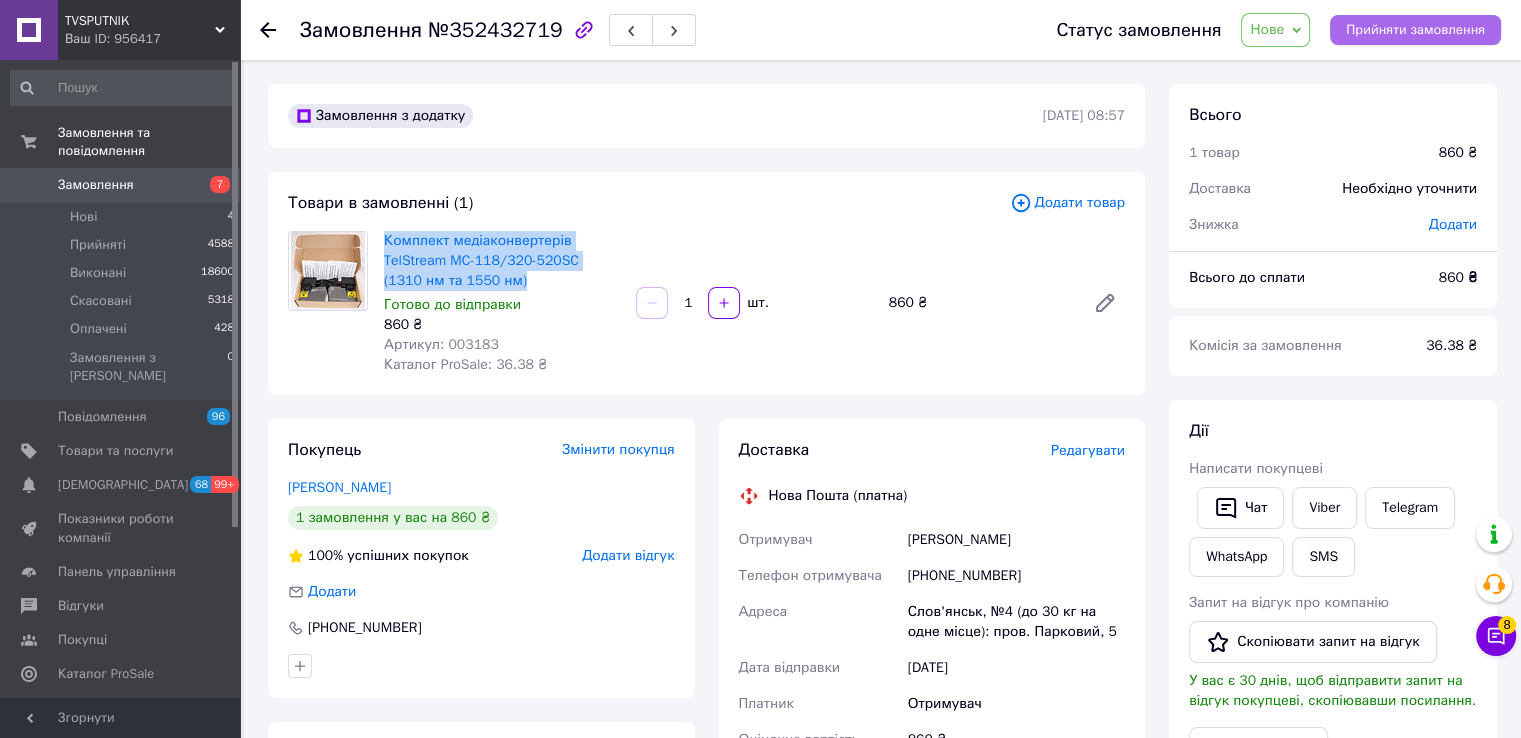 click on "Прийняти замовлення" at bounding box center (1415, 30) 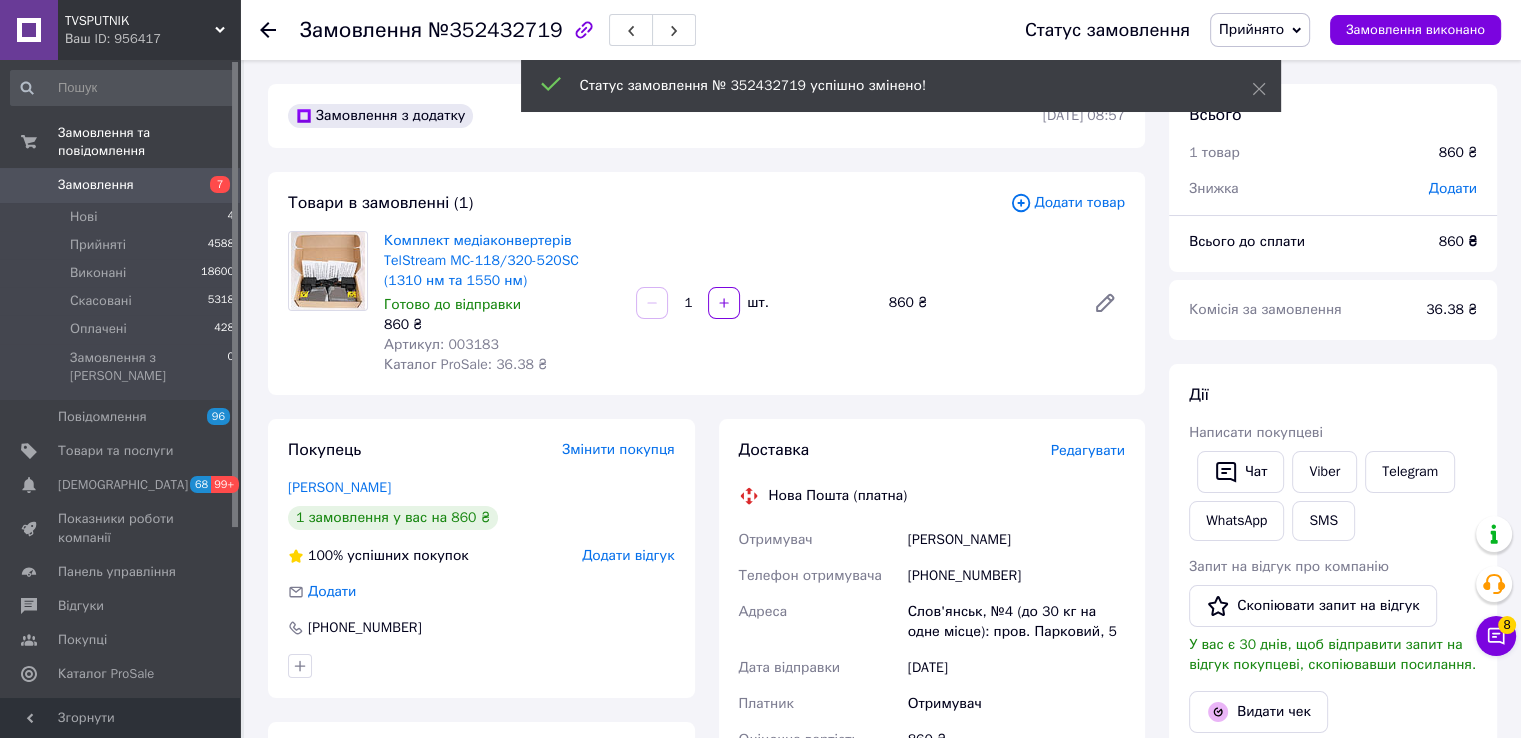 click 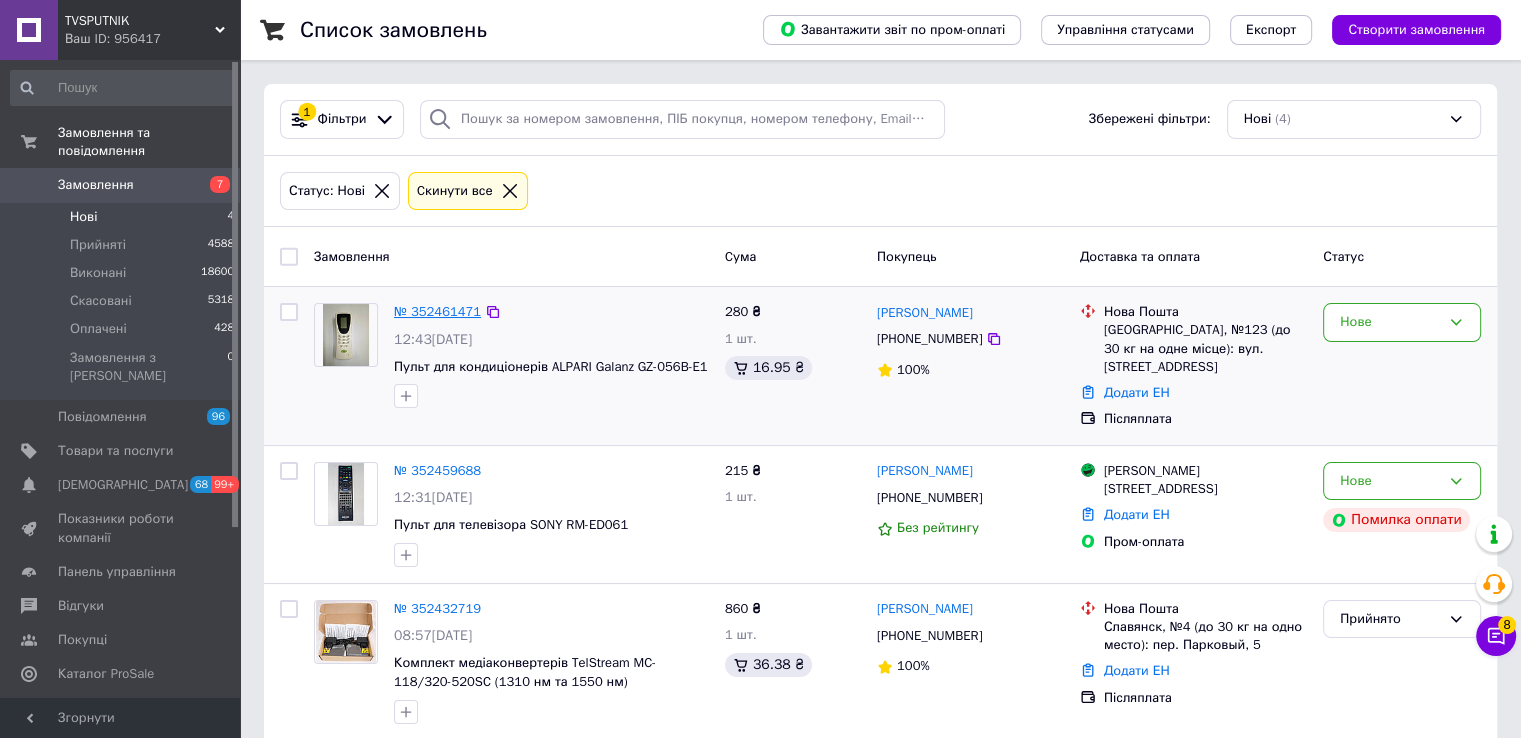 click on "№ 352461471" at bounding box center (437, 311) 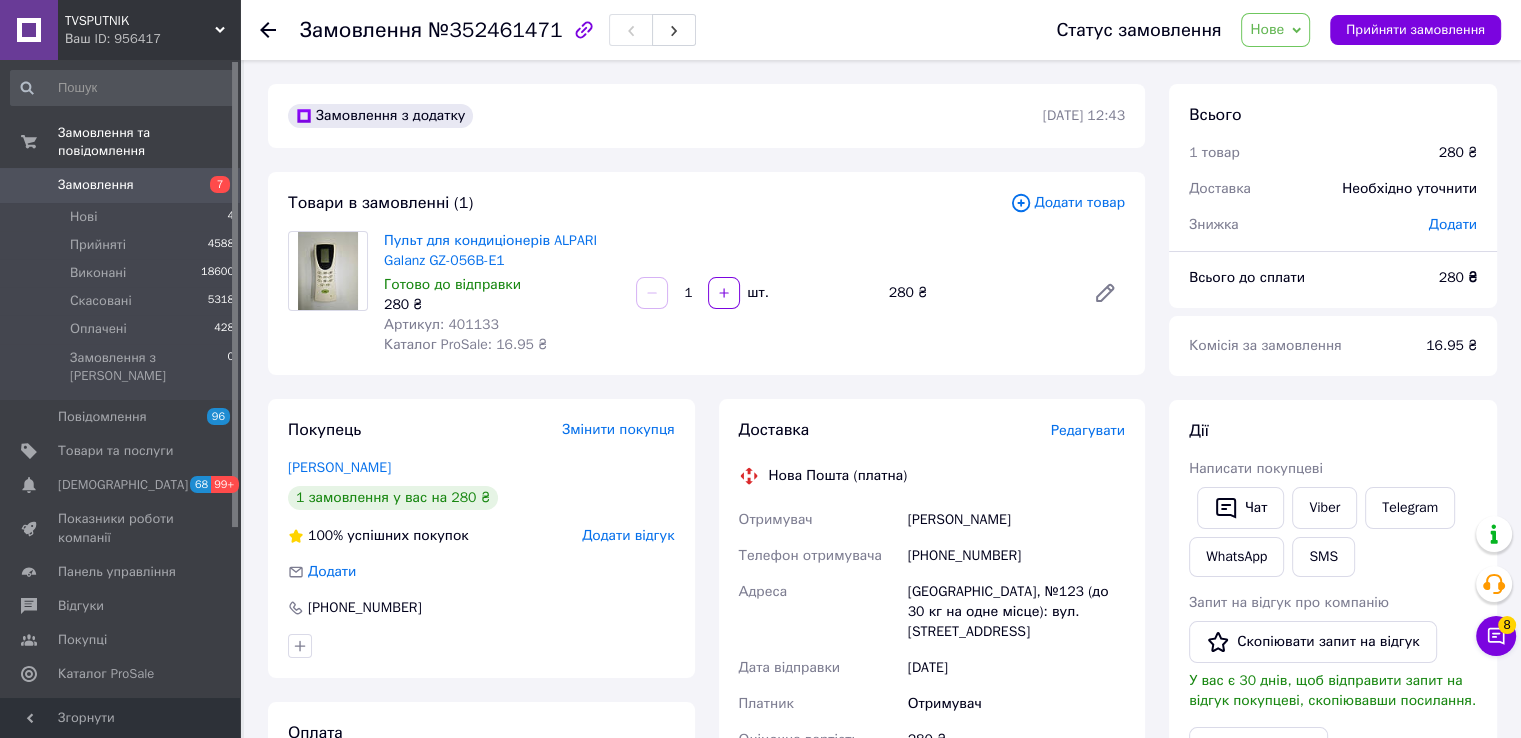 click on "Viber" at bounding box center (1324, 508) 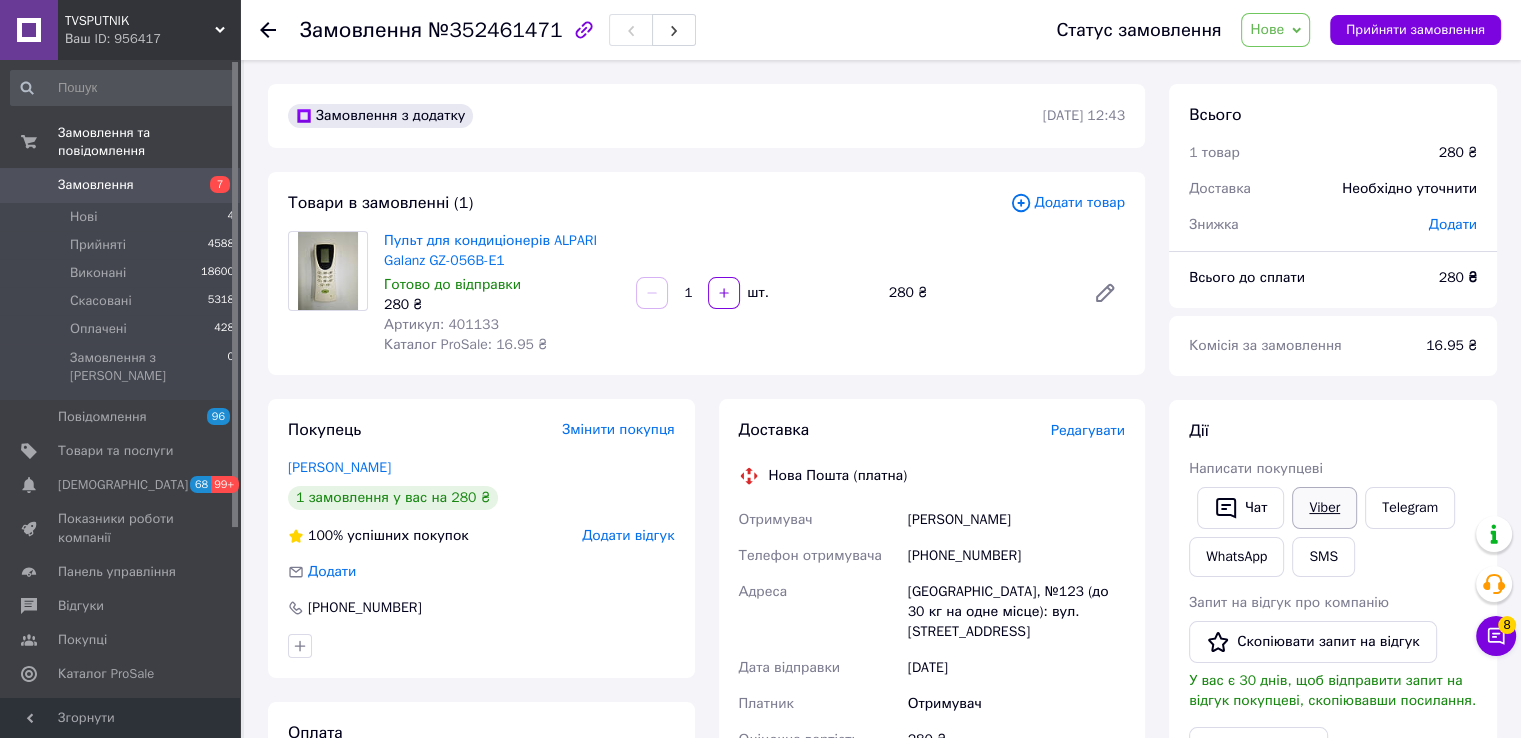 click on "Viber" at bounding box center (1324, 508) 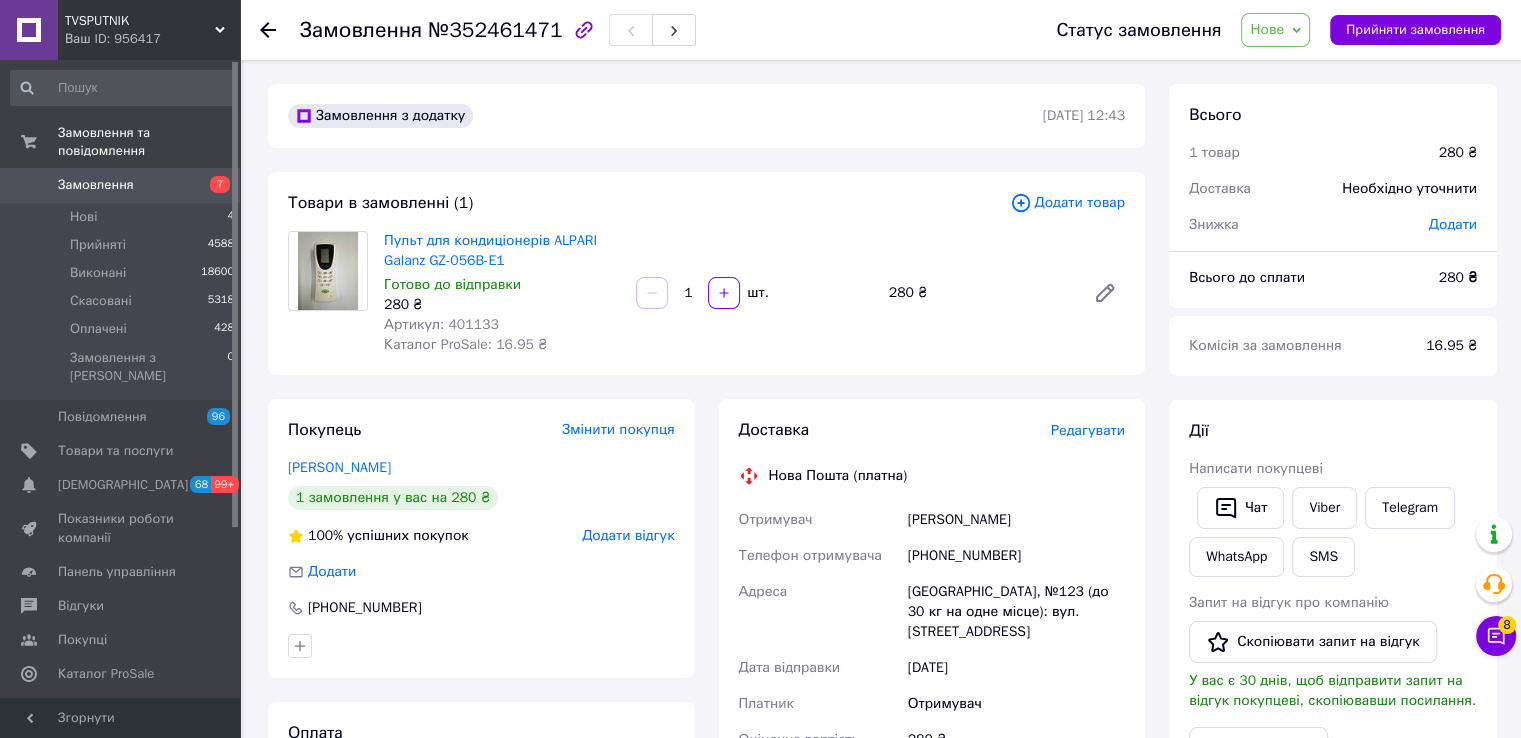 click on "Дії" at bounding box center [1333, 431] 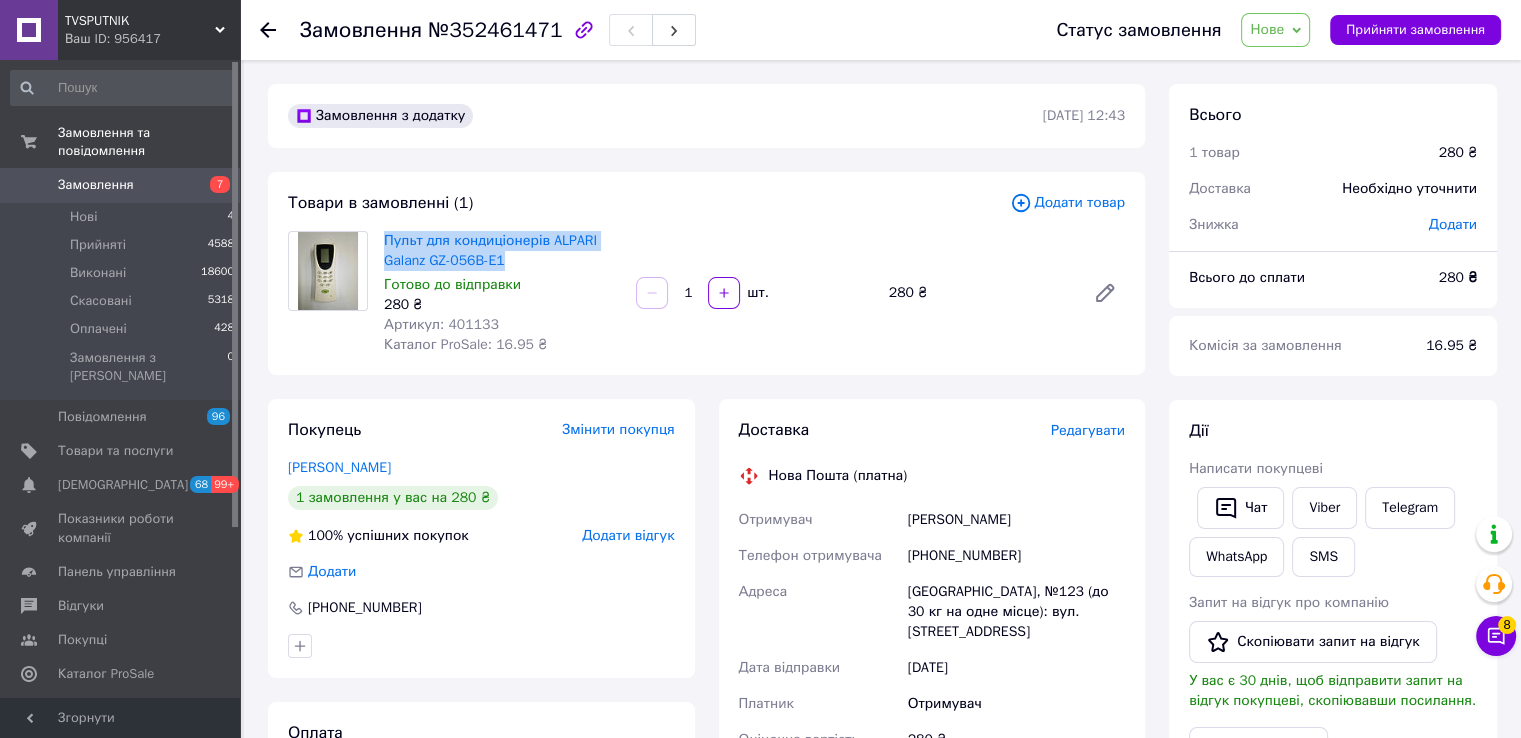 click on "Пульт для кондиціонерів ALPARI Galanz GZ-056B-E1" at bounding box center (502, 251) 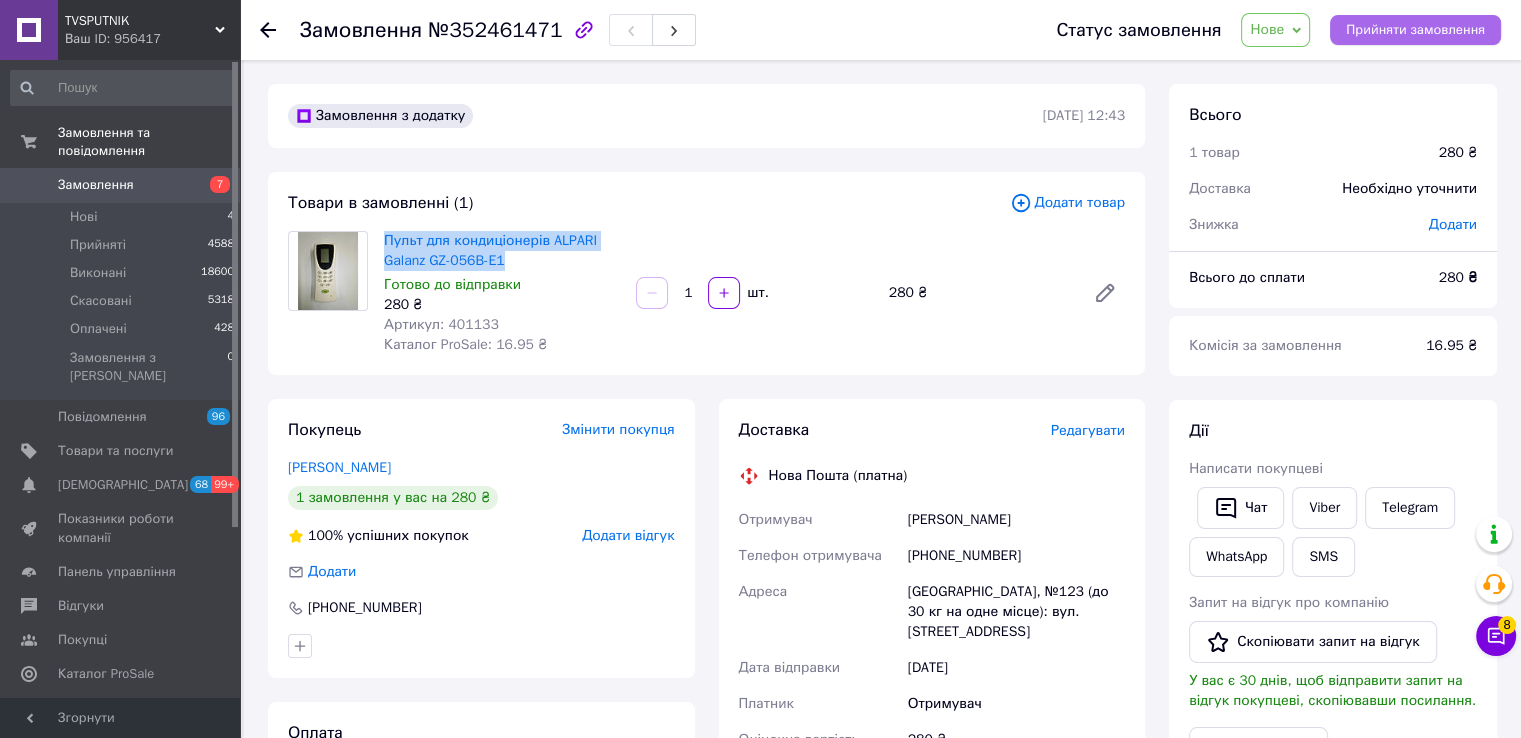 click on "Прийняти замовлення" at bounding box center [1415, 30] 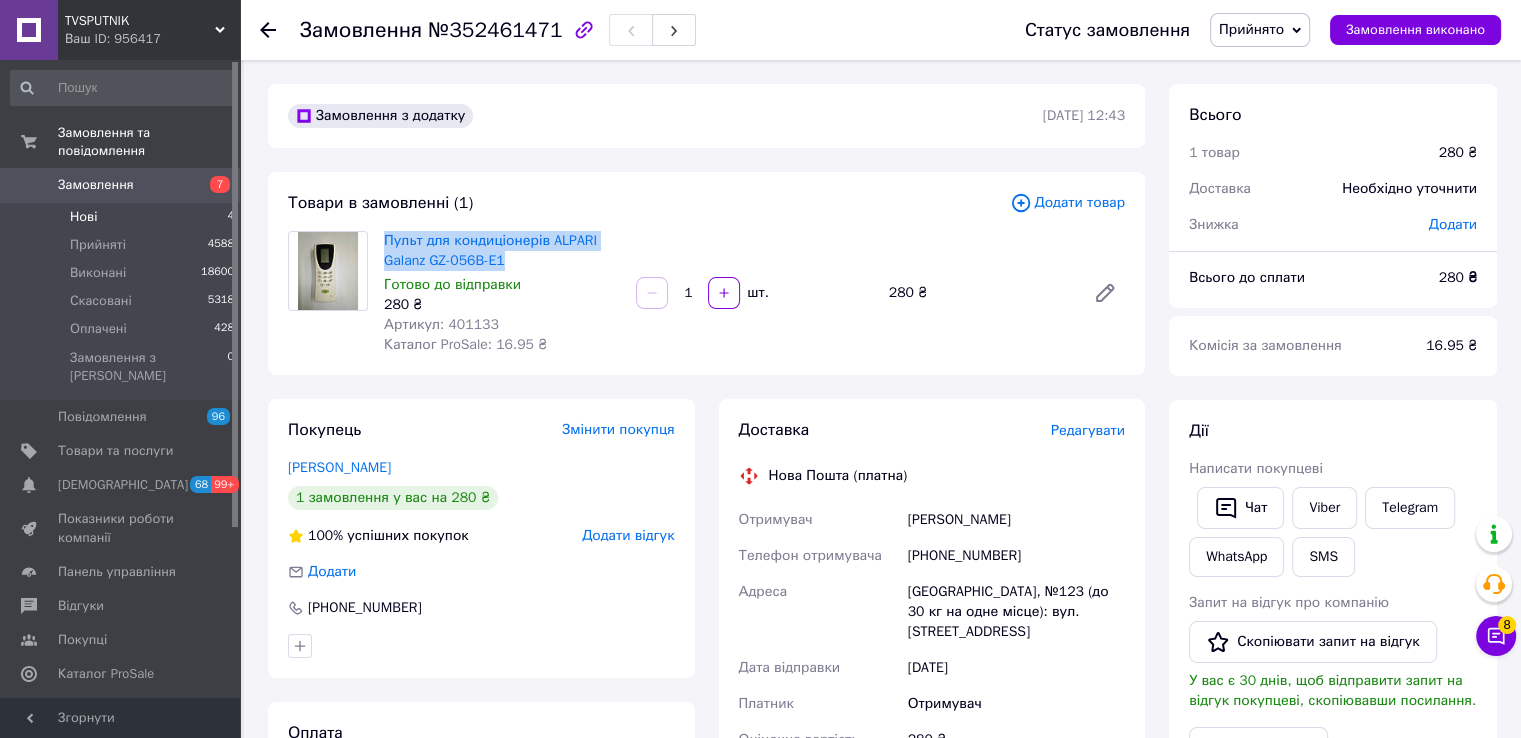 click on "Нові 4" at bounding box center [123, 217] 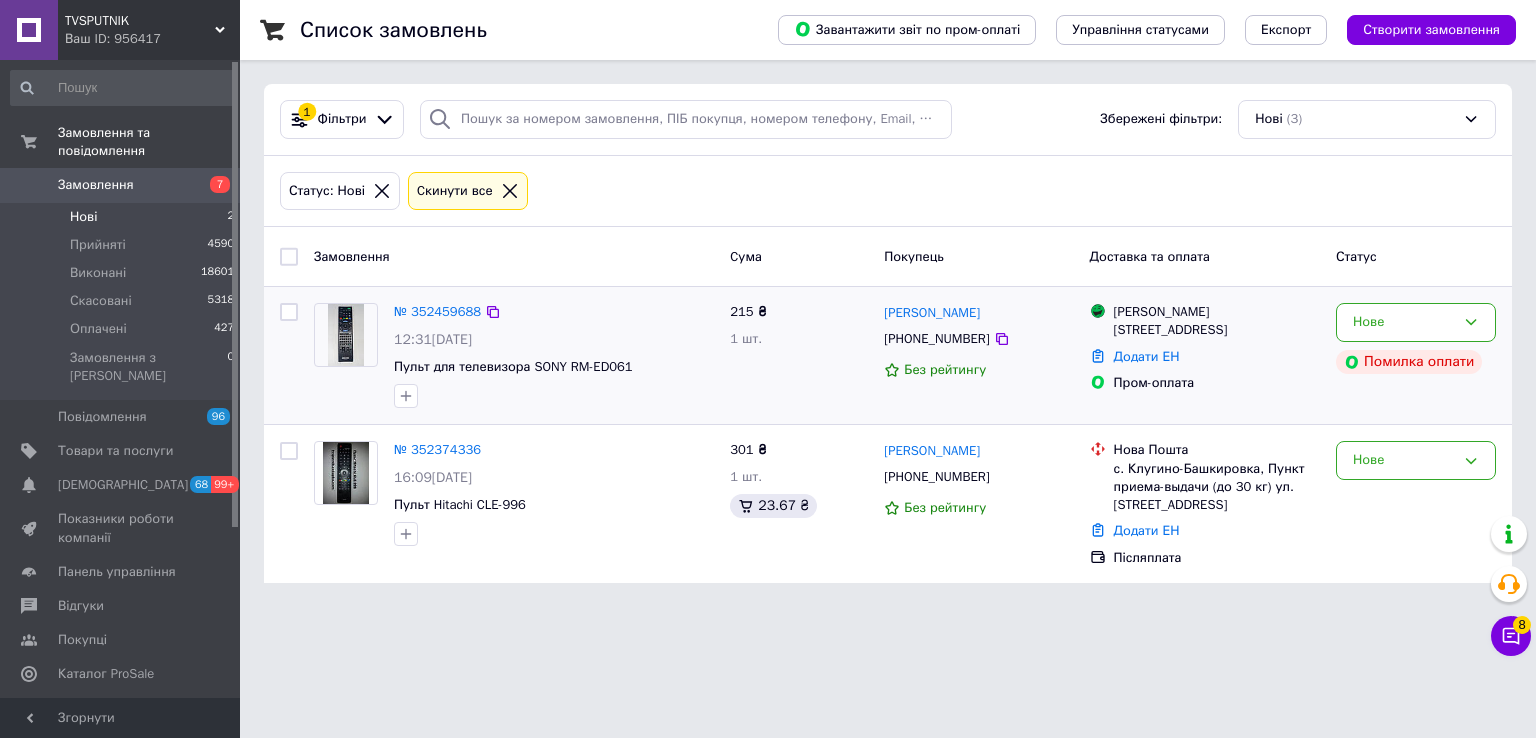 click on "Помилка оплати" at bounding box center (1409, 362) 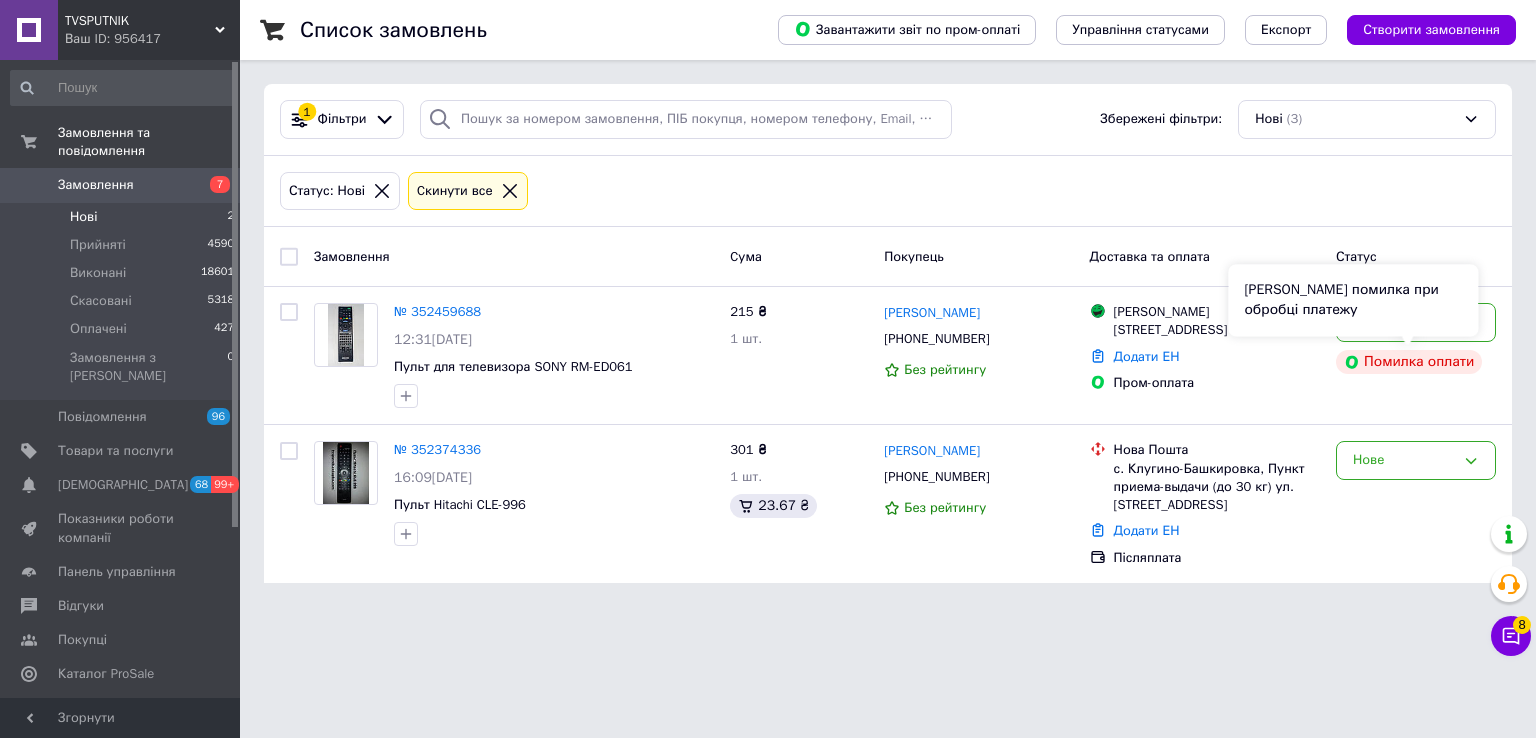 click on "[PERSON_NAME] помилка при обробці платежу" at bounding box center [1353, 300] 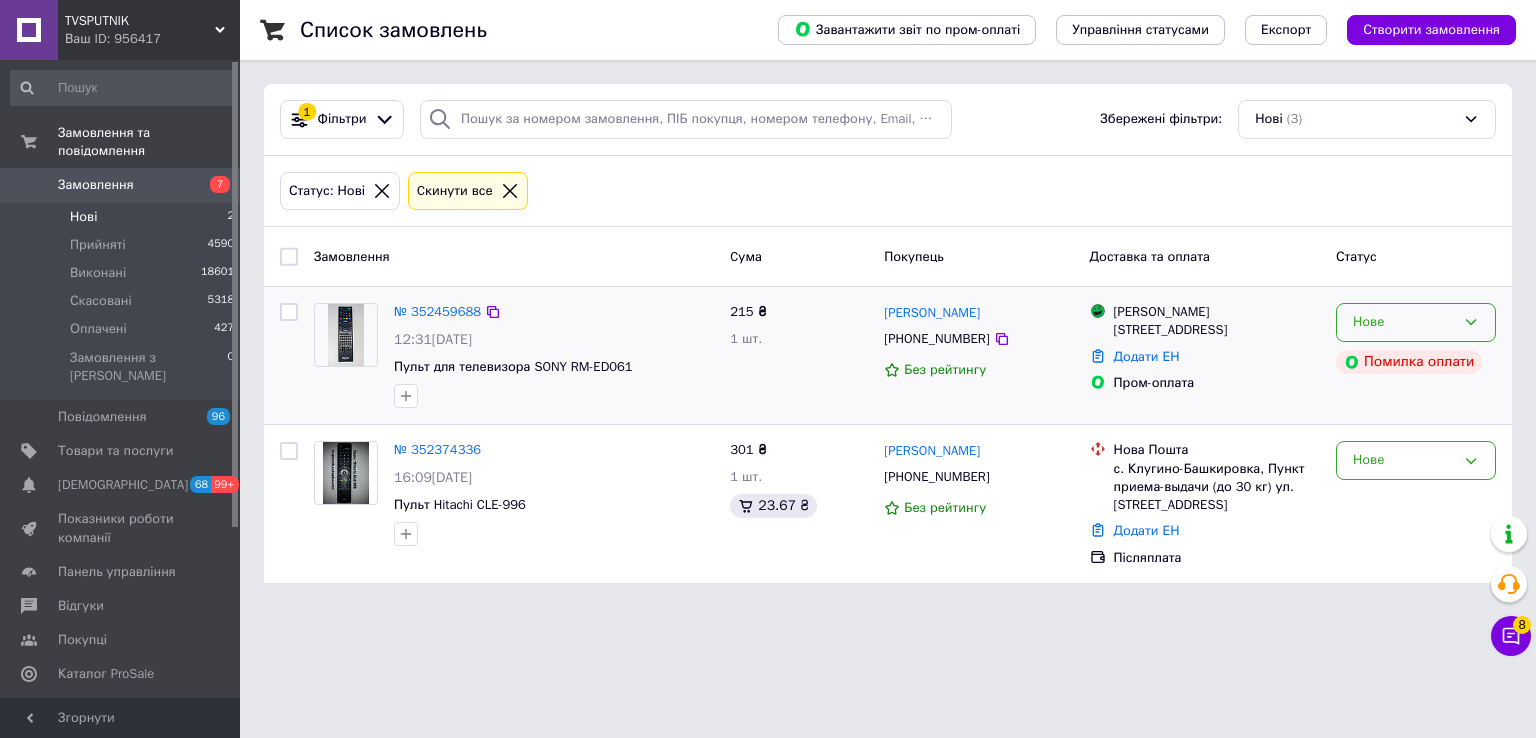 click 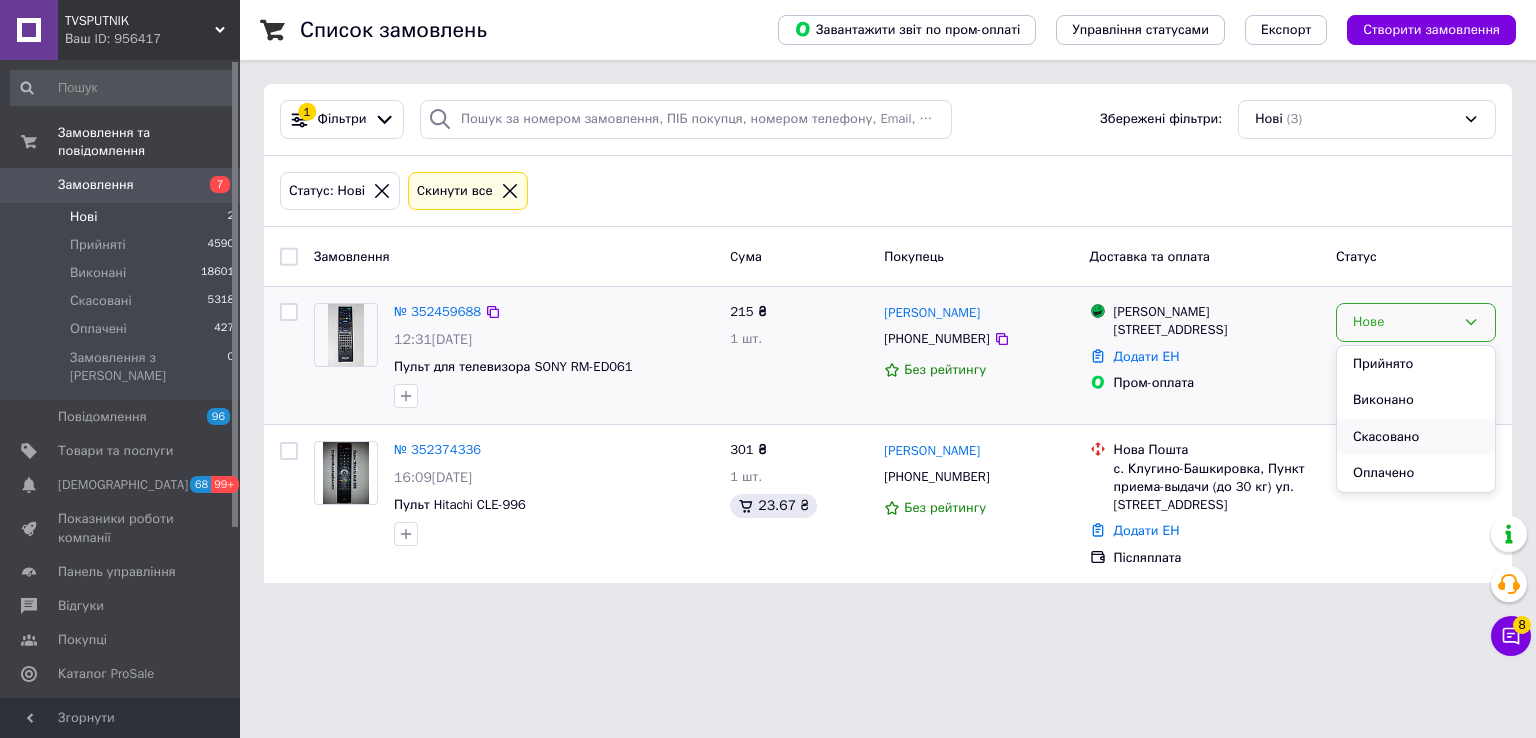 click on "Скасовано" at bounding box center (1416, 437) 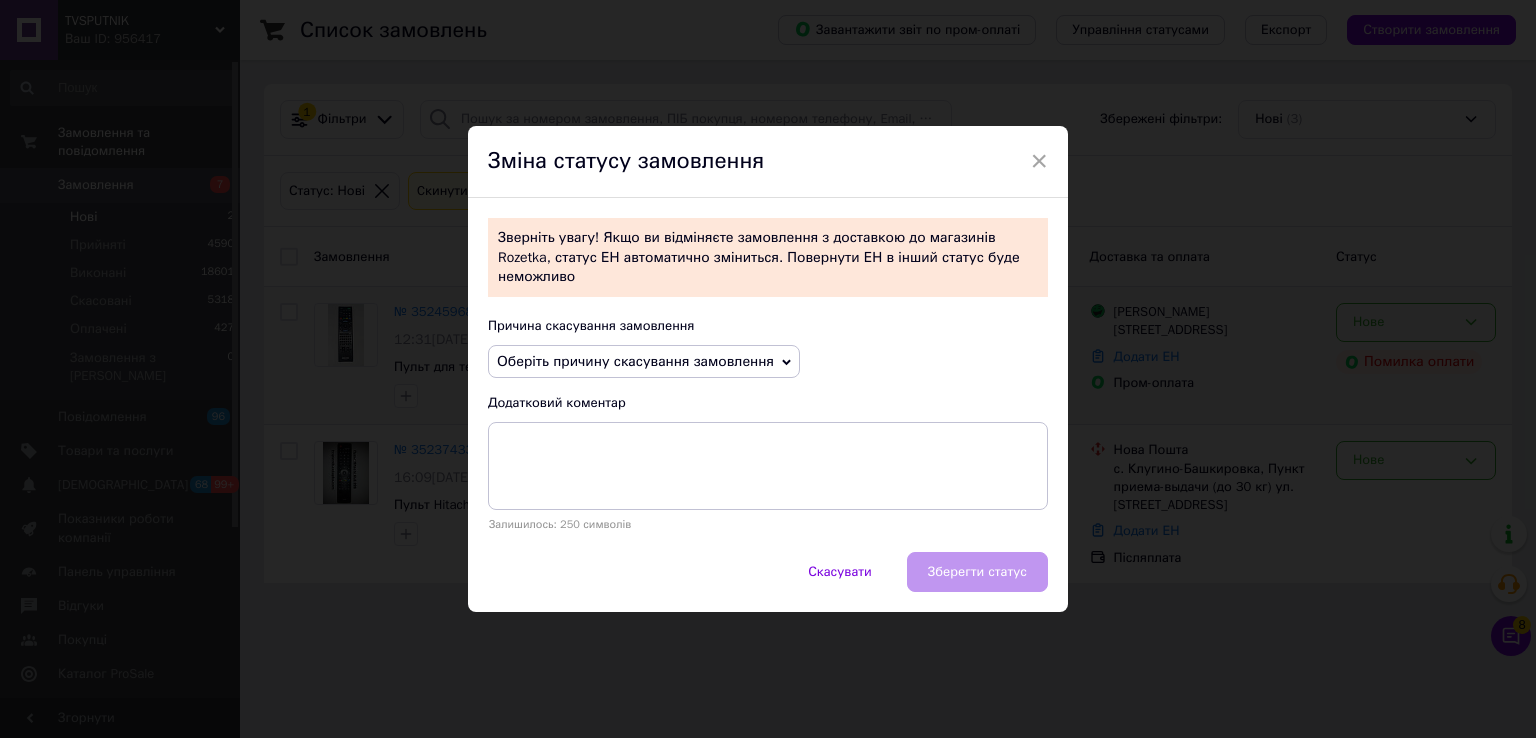 click on "Оберіть причину скасування замовлення" at bounding box center (644, 362) 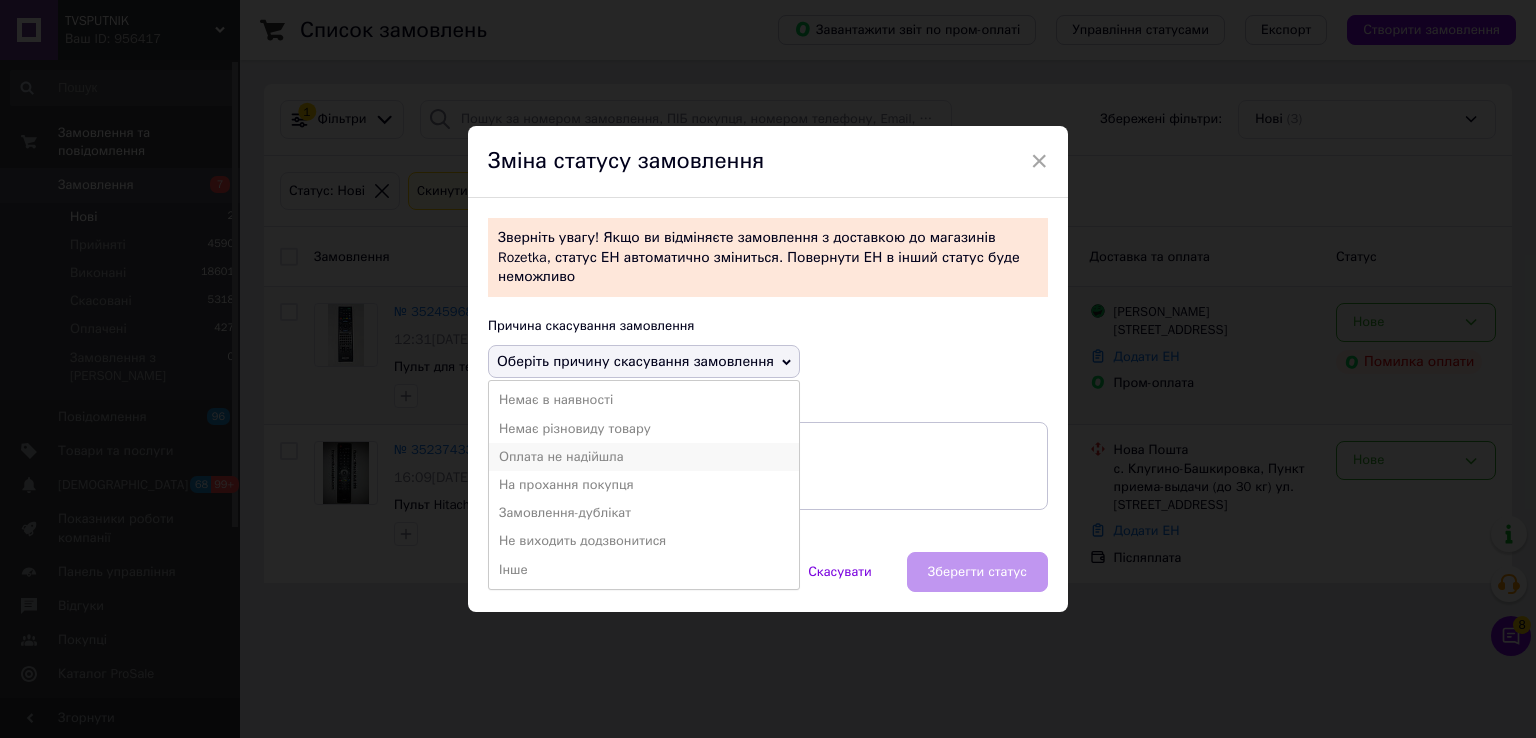 click on "Оплата не надійшла" at bounding box center [644, 457] 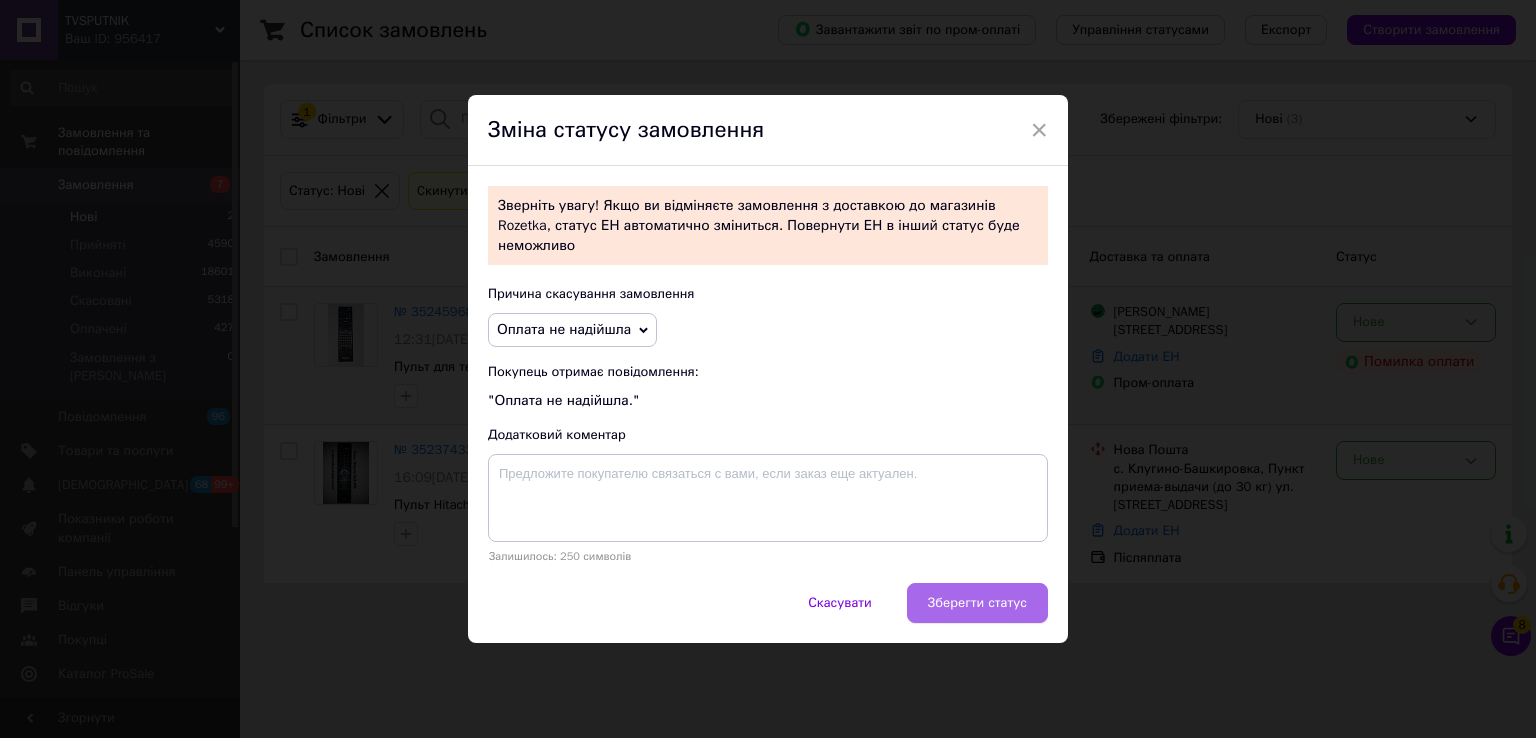 click on "Зберегти статус" at bounding box center [977, 603] 